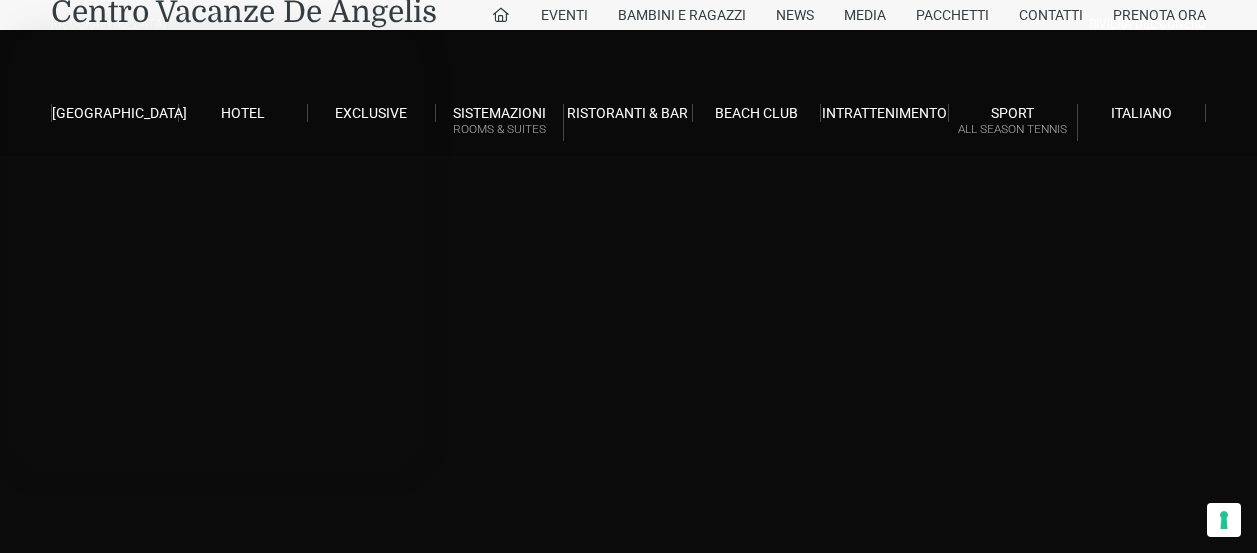 scroll, scrollTop: 1786, scrollLeft: 0, axis: vertical 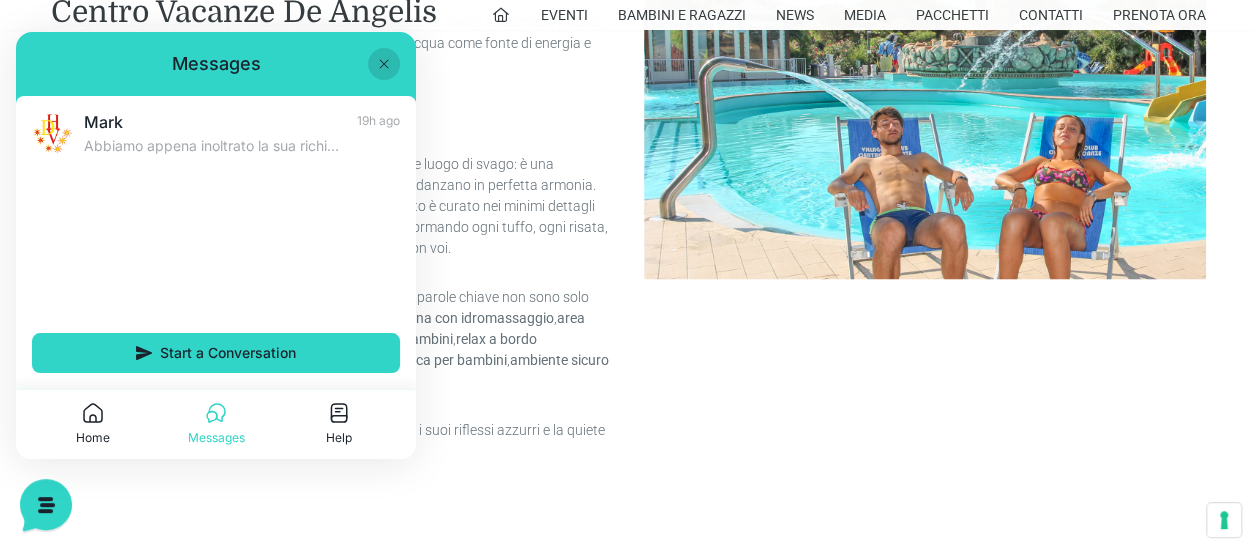 click on "Messages" at bounding box center [216, 64] 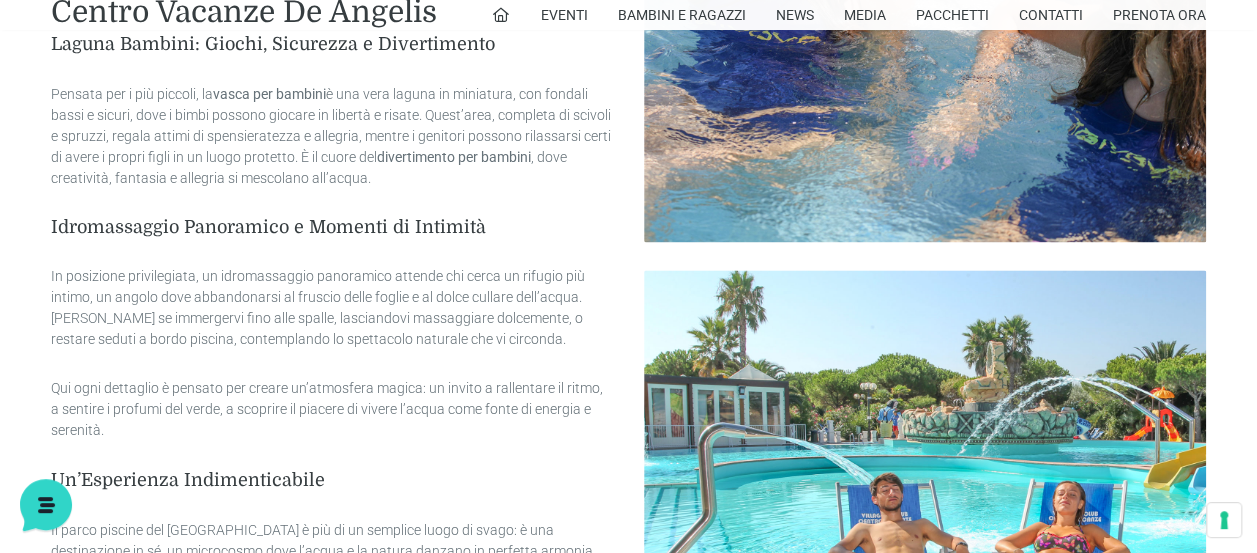 scroll, scrollTop: 1386, scrollLeft: 0, axis: vertical 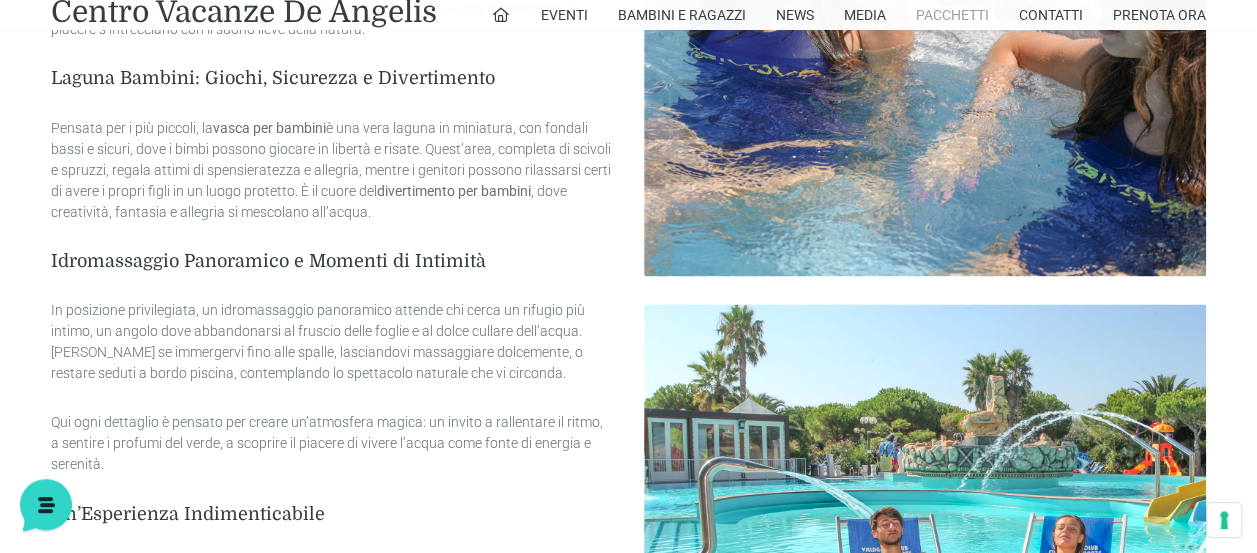 click on "Pacchetti" at bounding box center [952, 15] 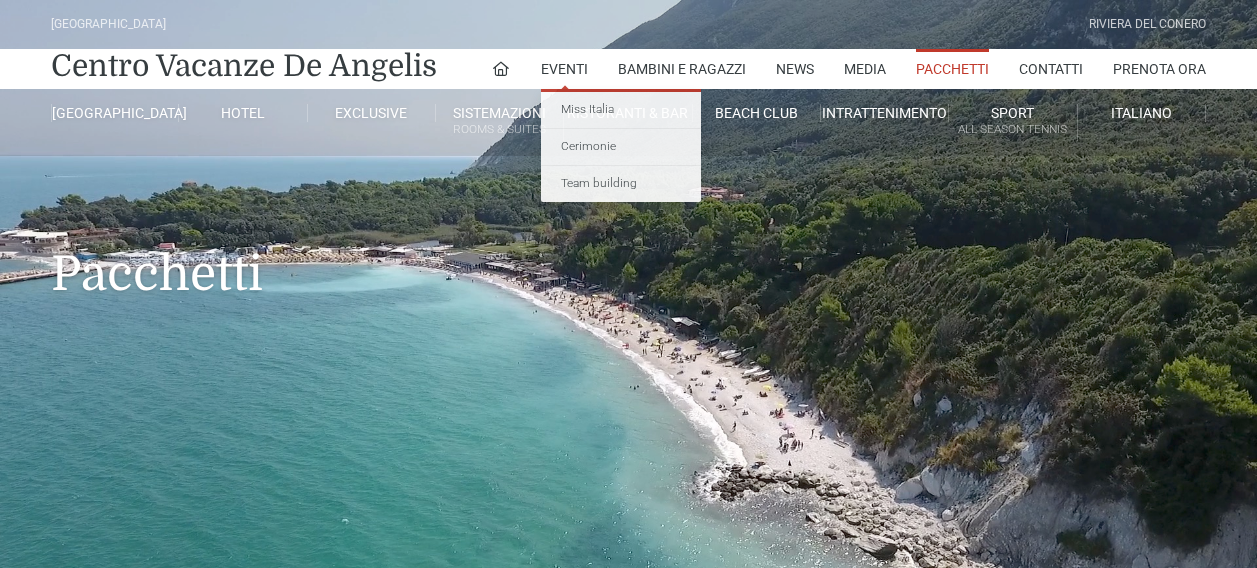 scroll, scrollTop: 0, scrollLeft: 0, axis: both 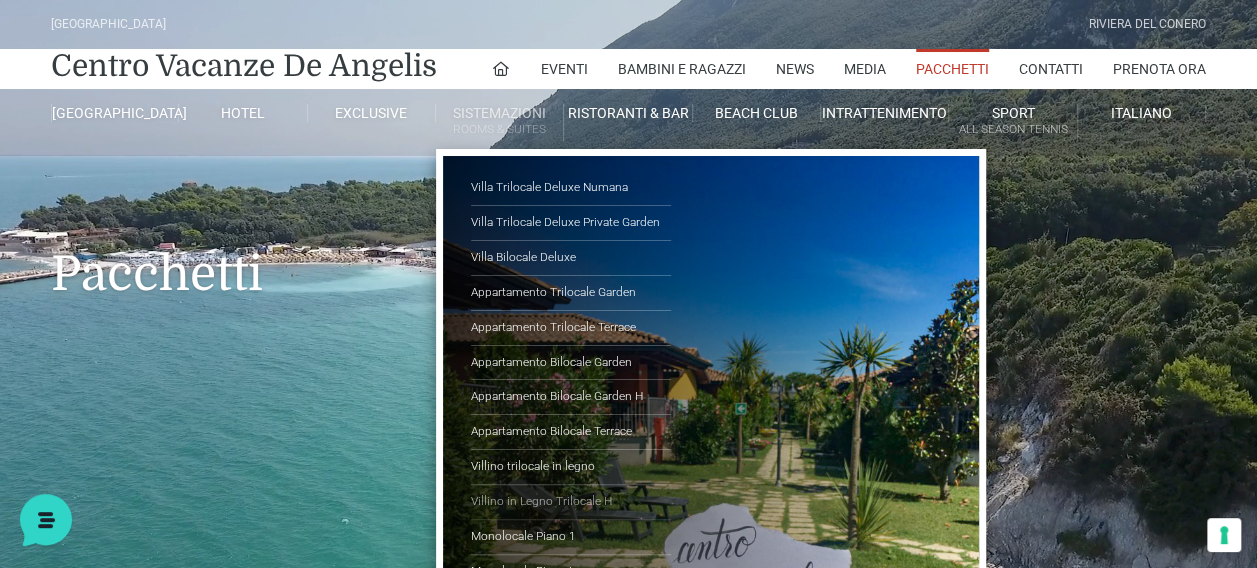 click on "Villino in Legno Trilocale H" at bounding box center [571, 502] 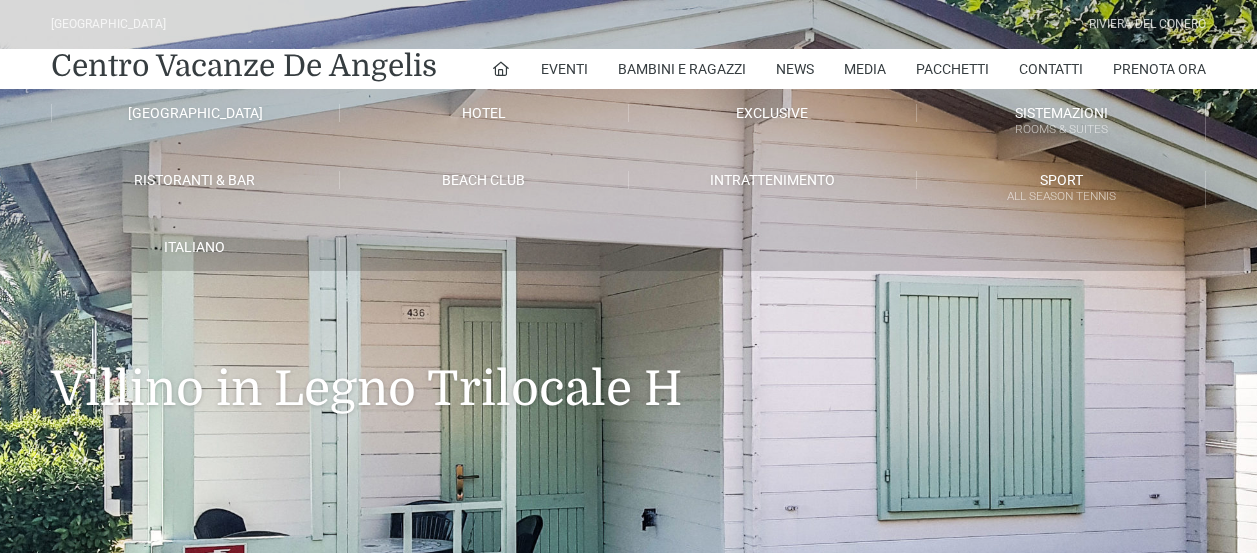 scroll, scrollTop: 0, scrollLeft: 0, axis: both 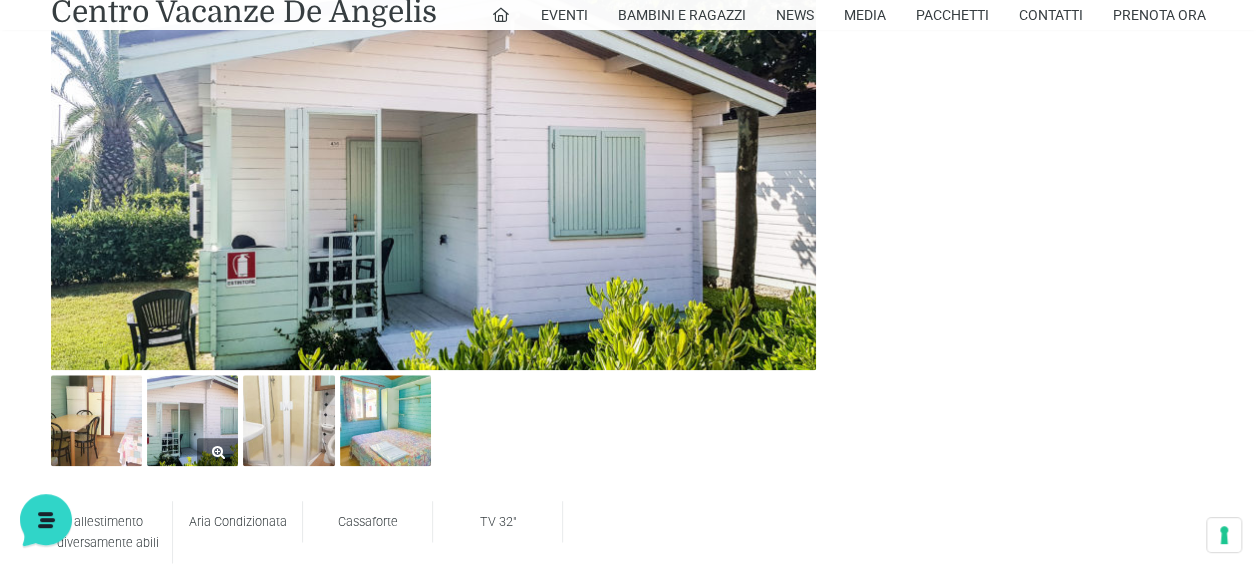 click at bounding box center [192, 420] 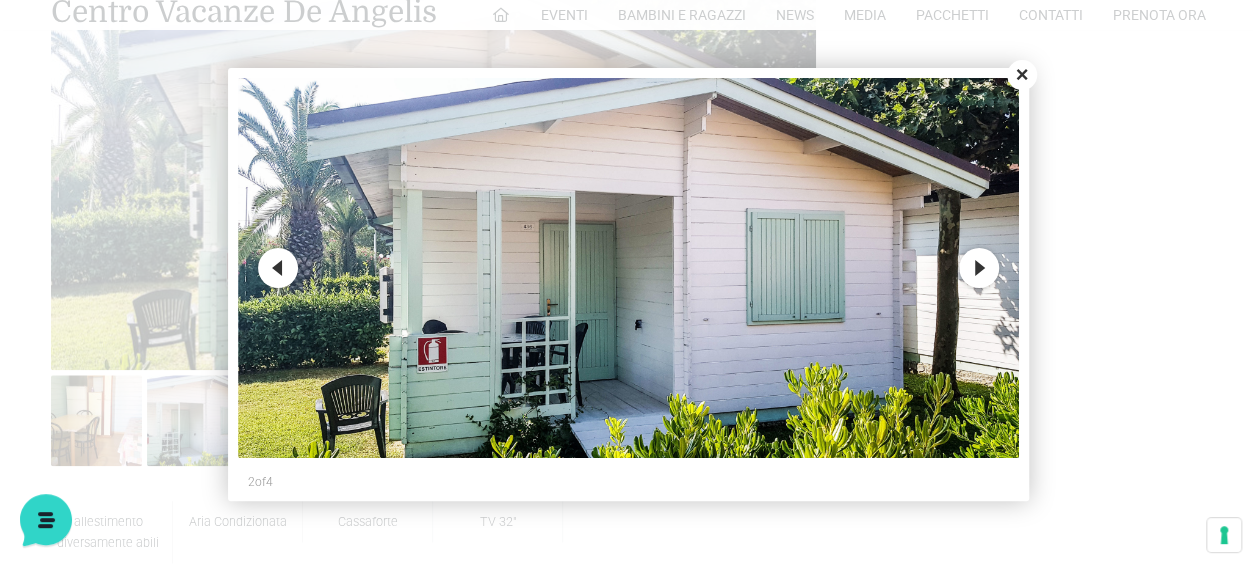 click on "Next" at bounding box center (979, 268) 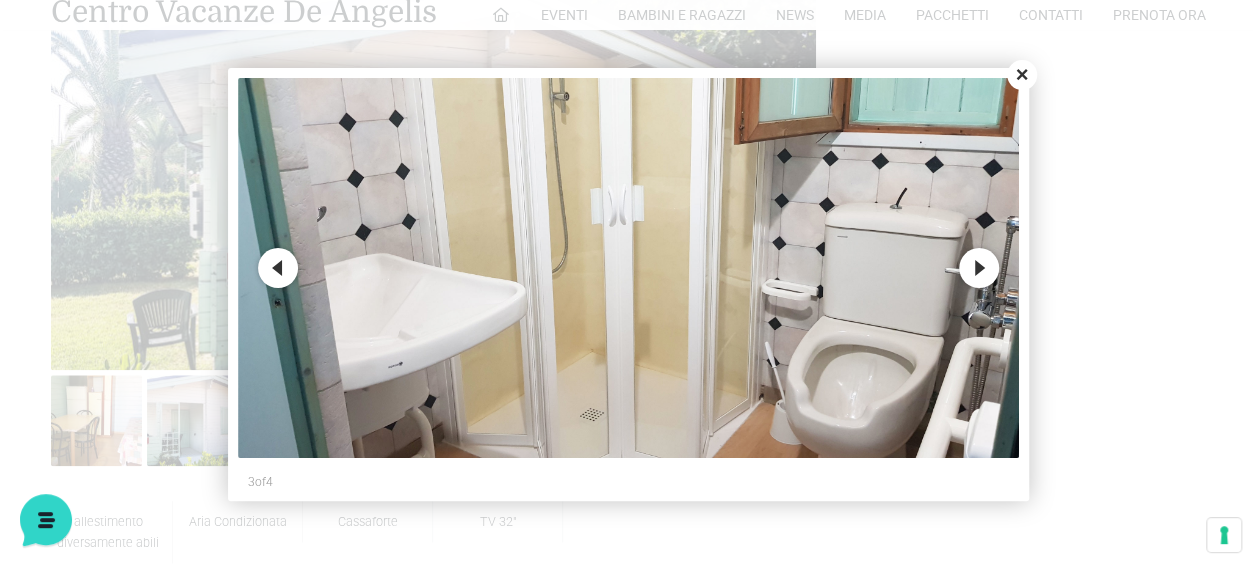 click on "Close" at bounding box center [1022, 75] 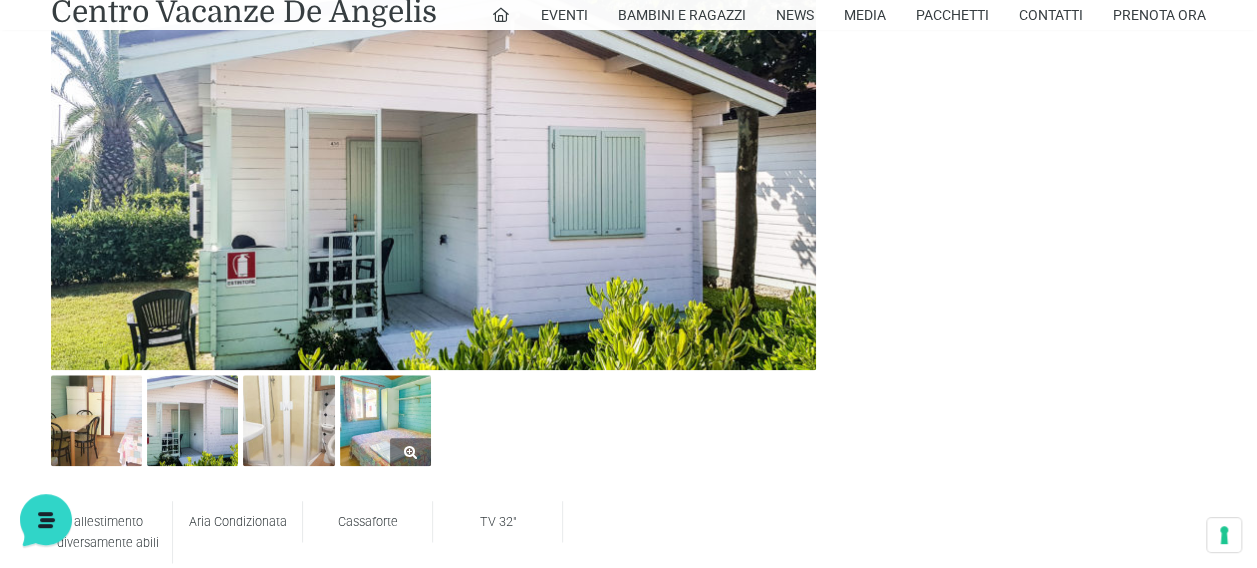 click at bounding box center (385, 420) 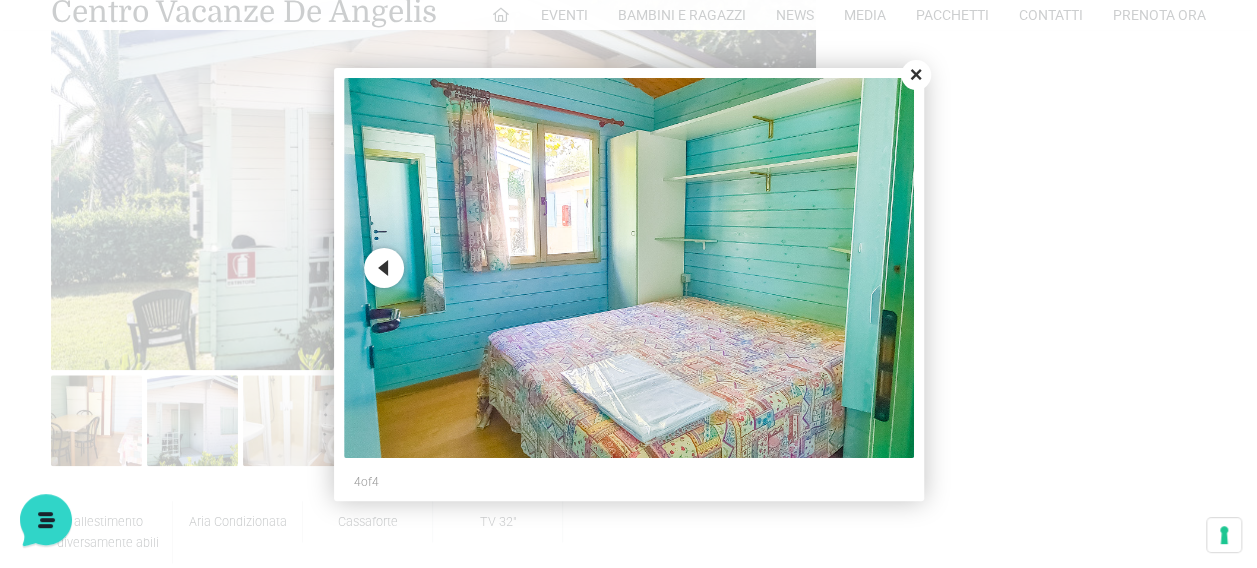 click on "Previous" at bounding box center [384, 268] 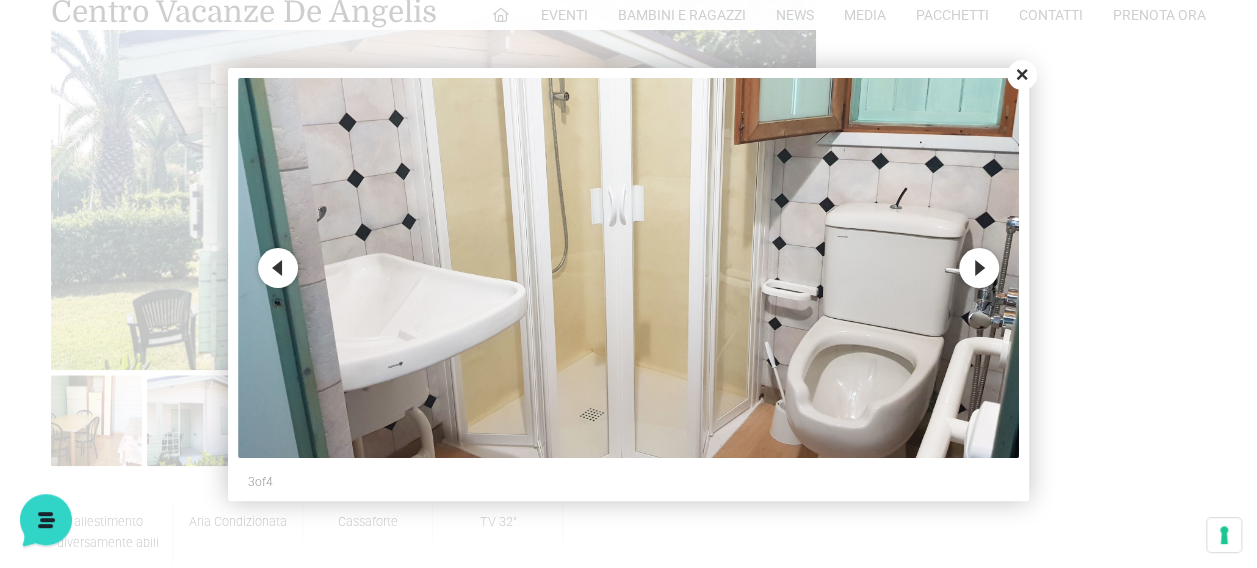 click on "Close" at bounding box center (1022, 75) 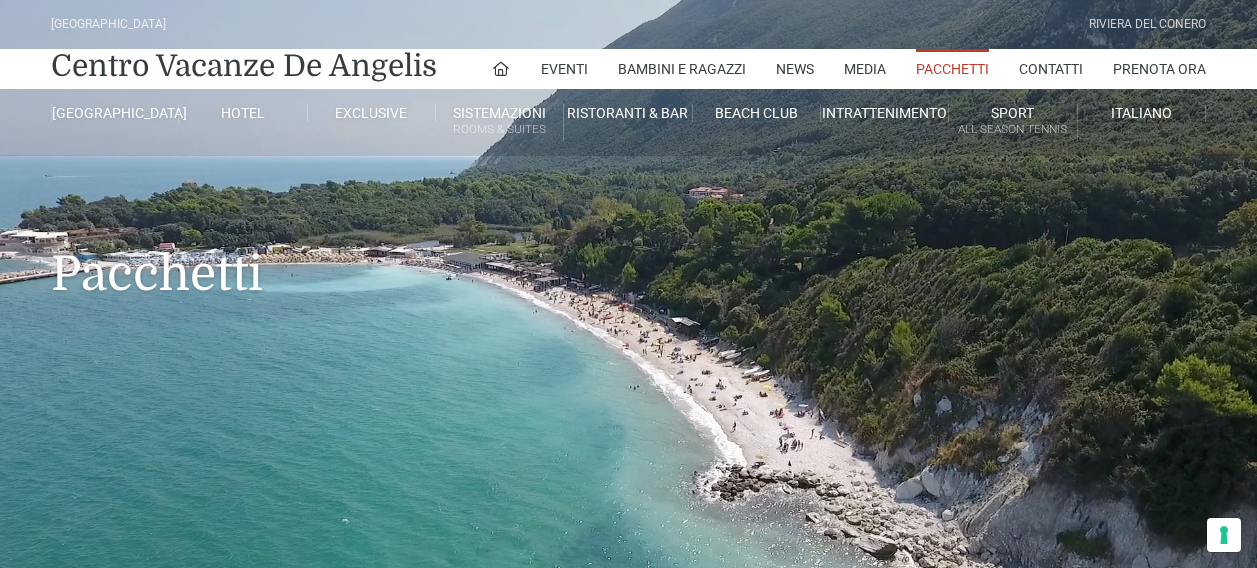 scroll, scrollTop: 0, scrollLeft: 0, axis: both 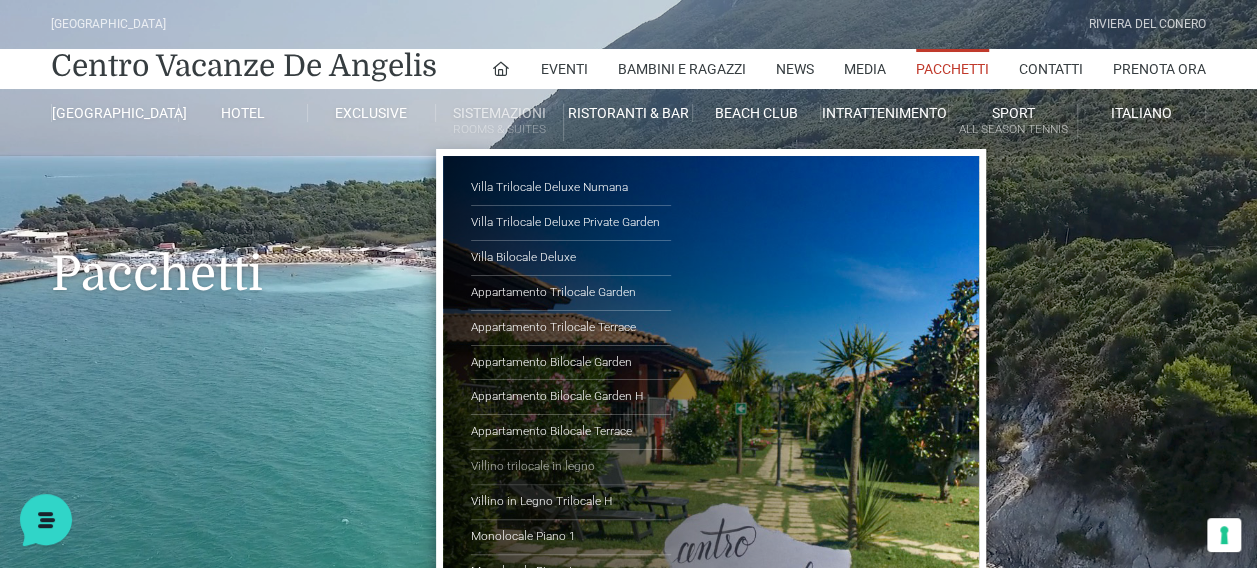 click on "Villino trilocale in legno" at bounding box center (571, 467) 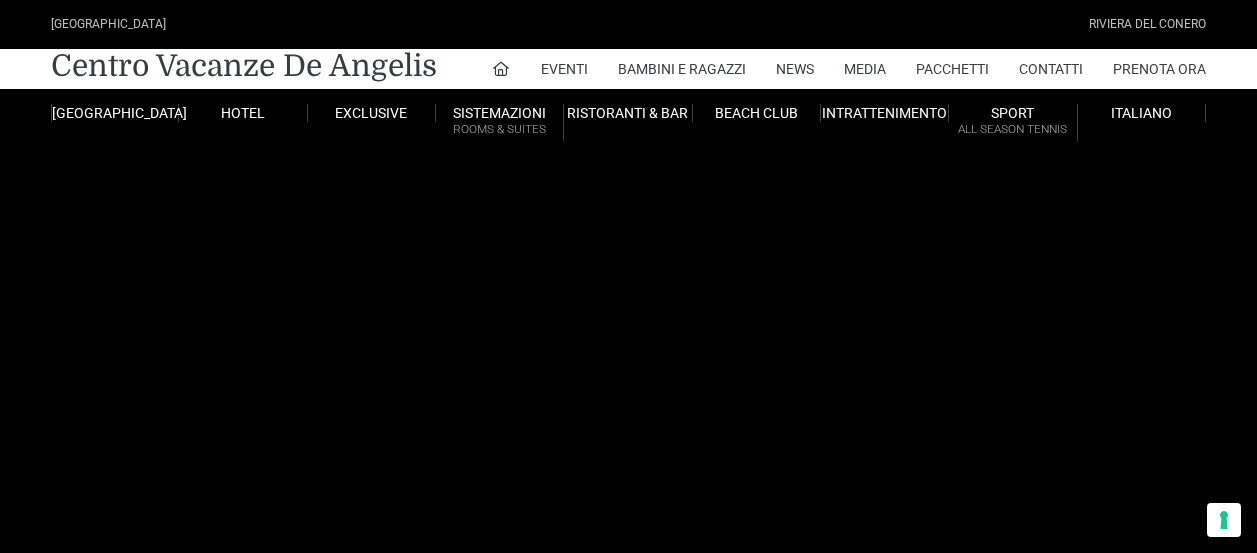 scroll, scrollTop: 0, scrollLeft: 0, axis: both 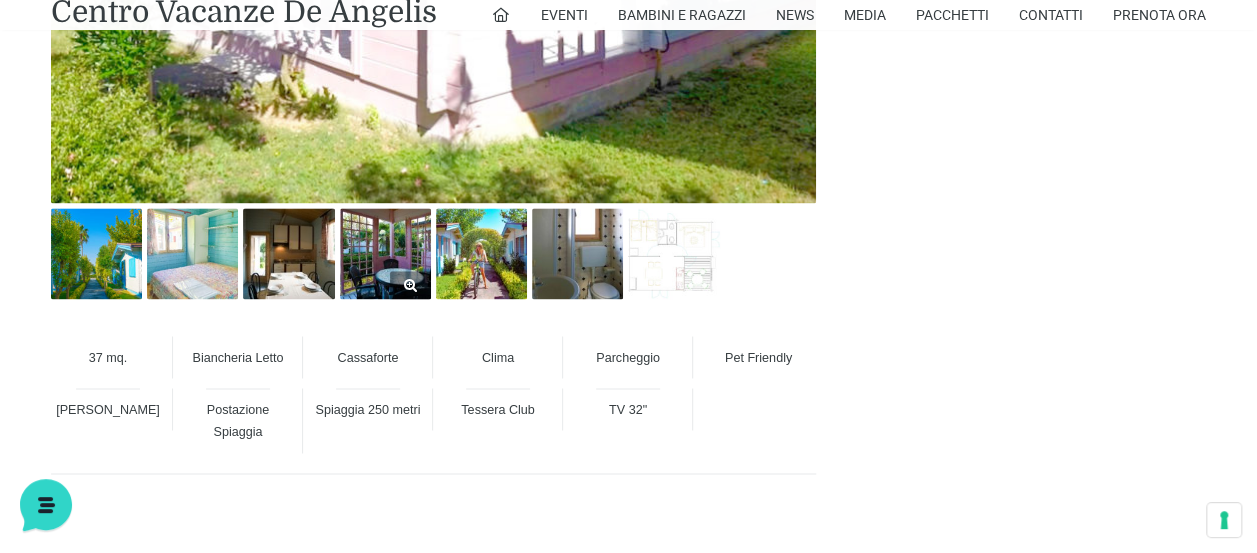 click at bounding box center [385, 253] 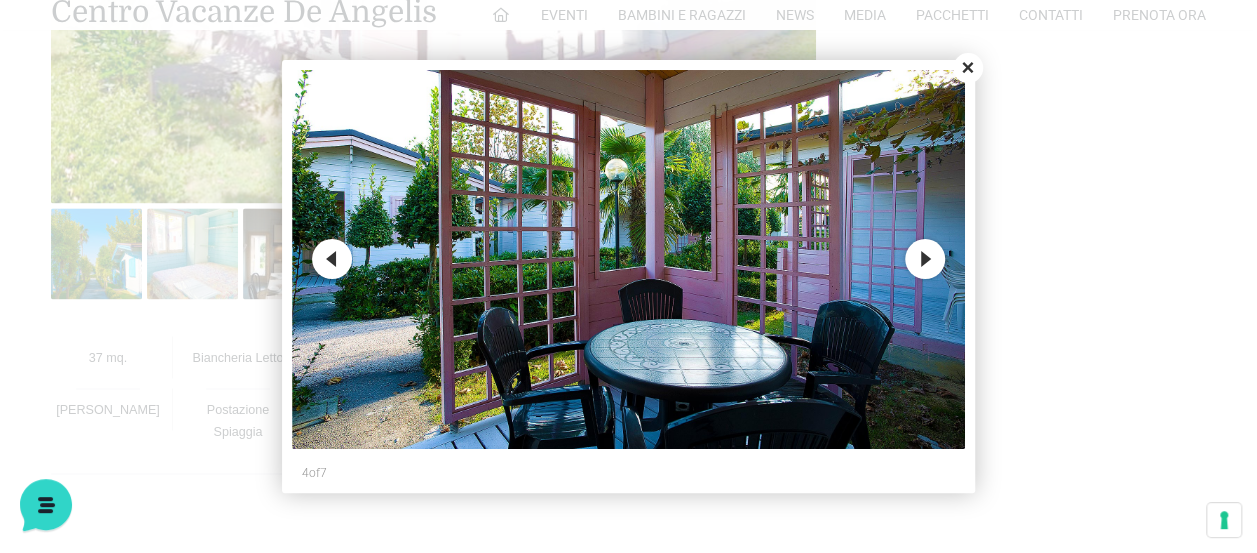 click on "Previous" at bounding box center (332, 259) 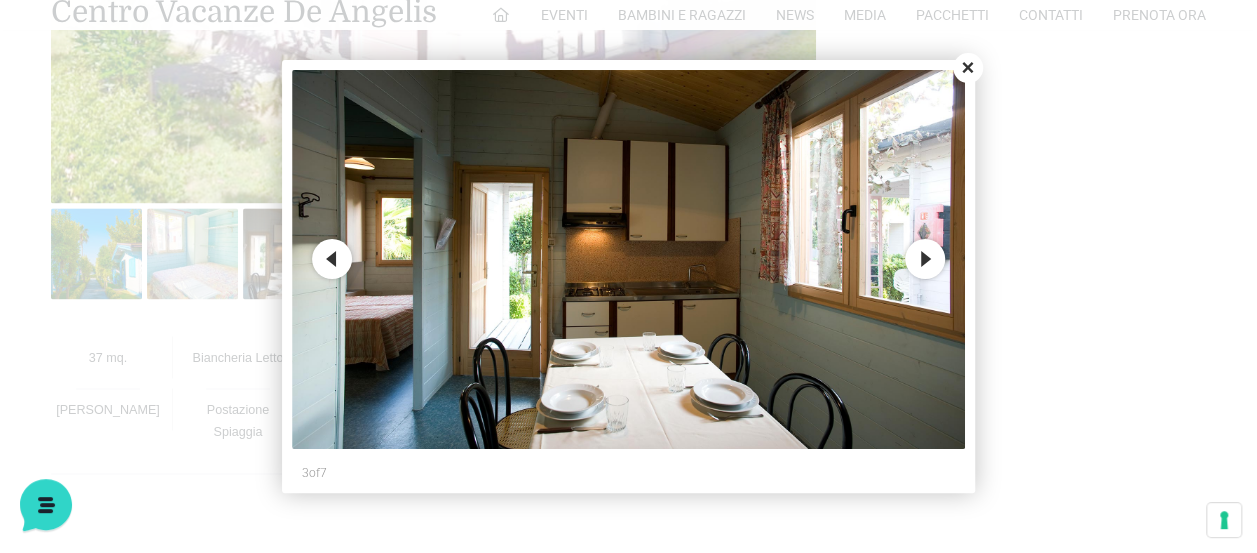 click on "Previous" at bounding box center (332, 259) 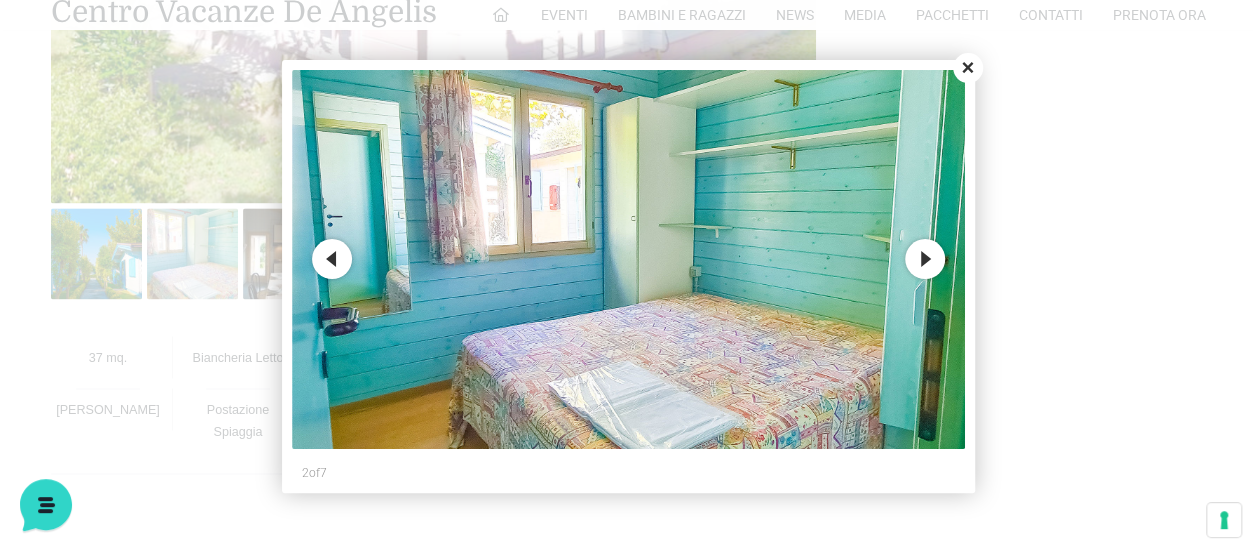 click on "Previous" at bounding box center (332, 259) 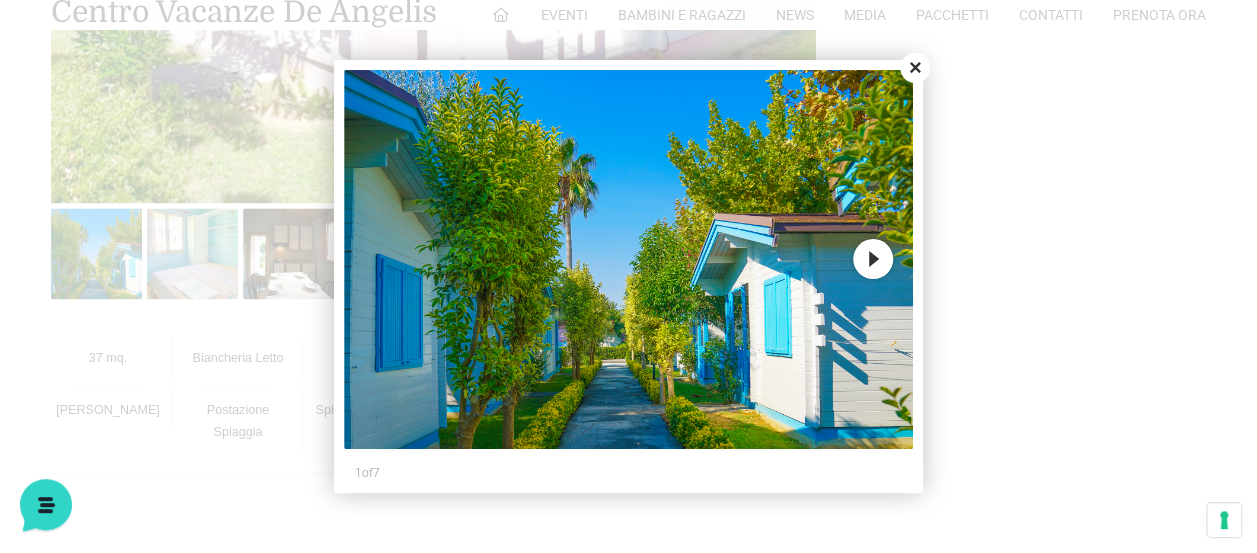 click on "Next" at bounding box center [873, 259] 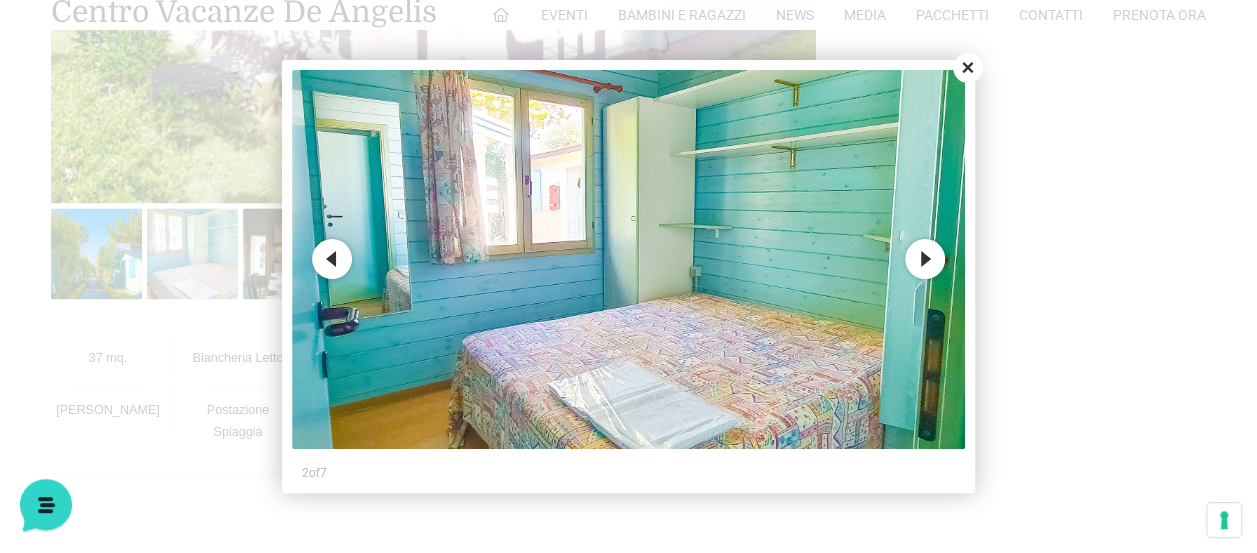 click on "Next" at bounding box center (925, 259) 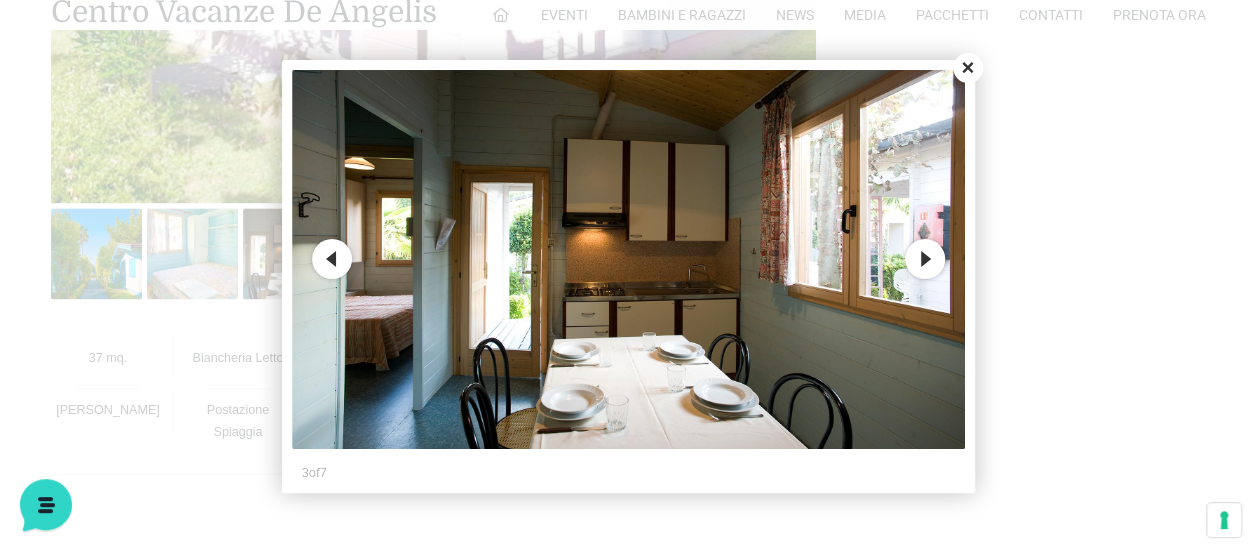 click on "Next" at bounding box center (925, 259) 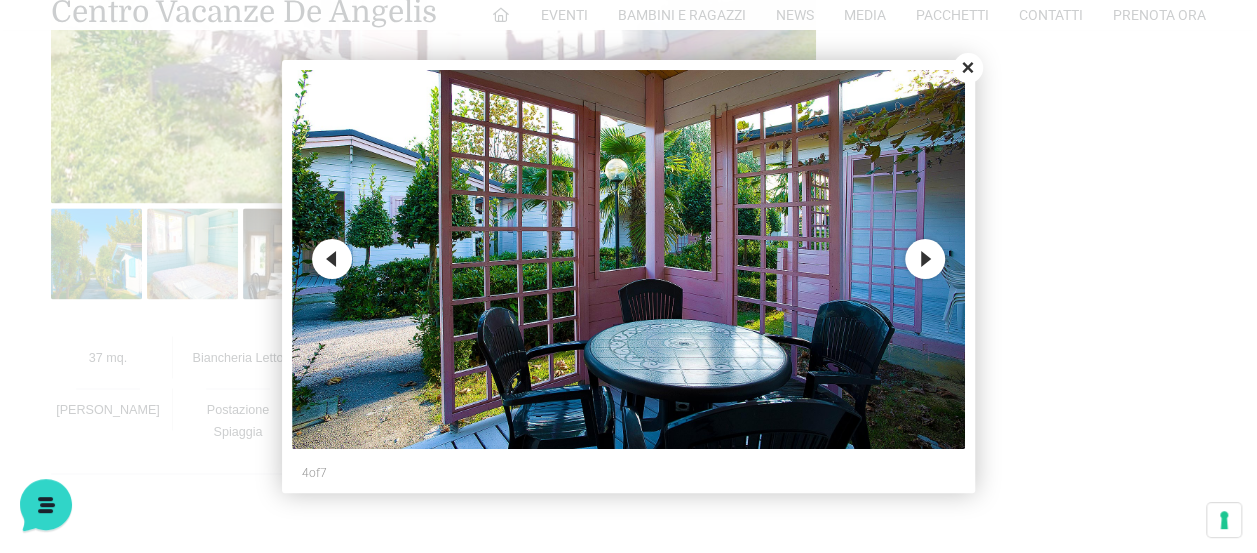 click on "Next" at bounding box center (925, 259) 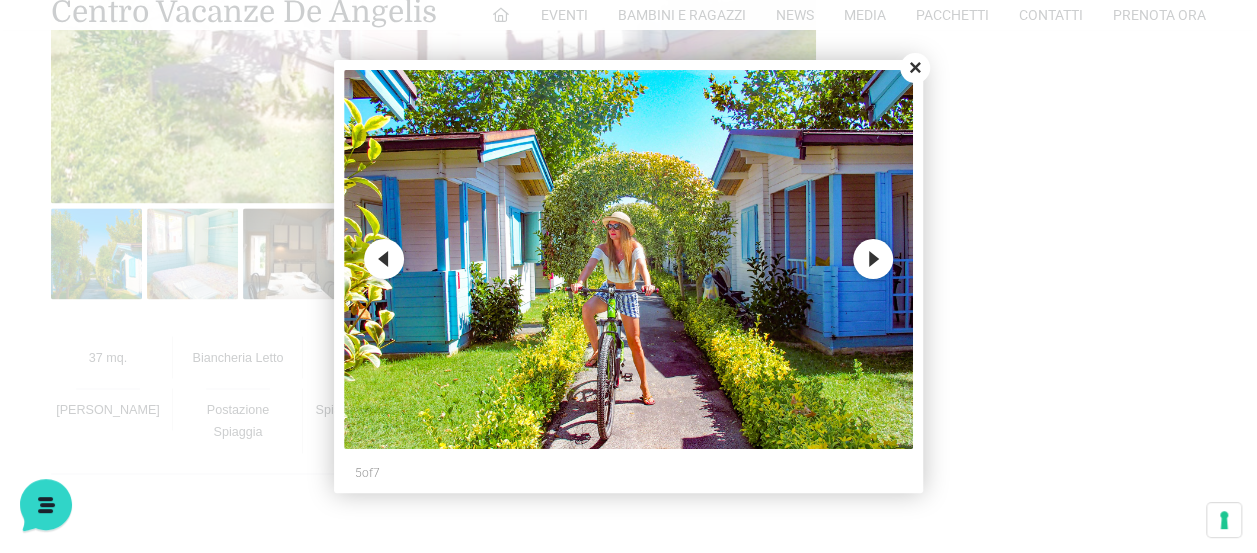click on "Next" at bounding box center (873, 259) 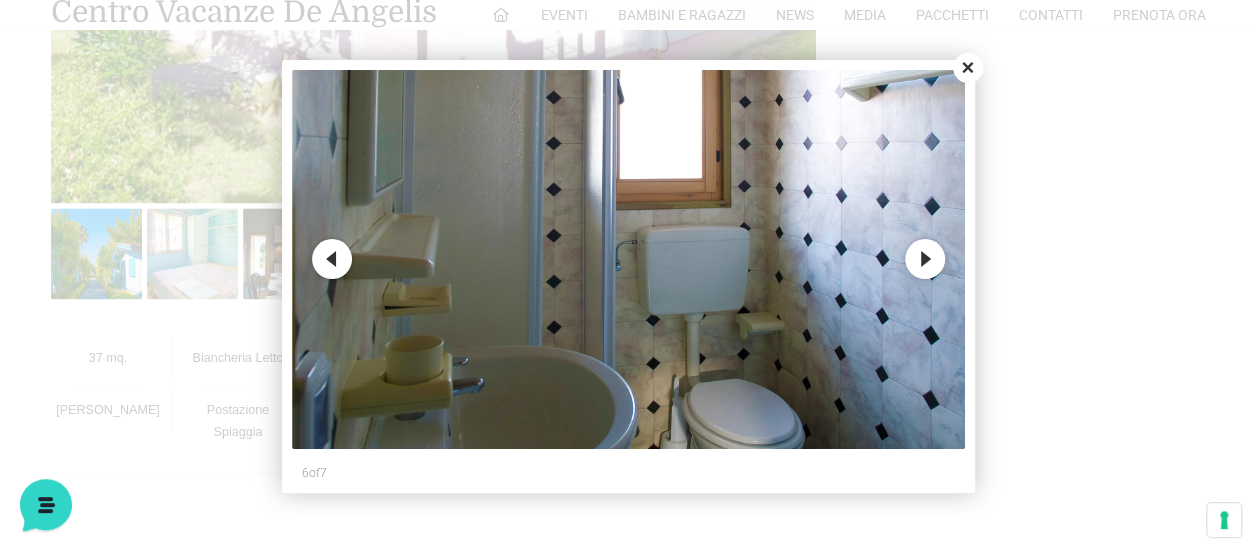 click on "Next" at bounding box center [925, 259] 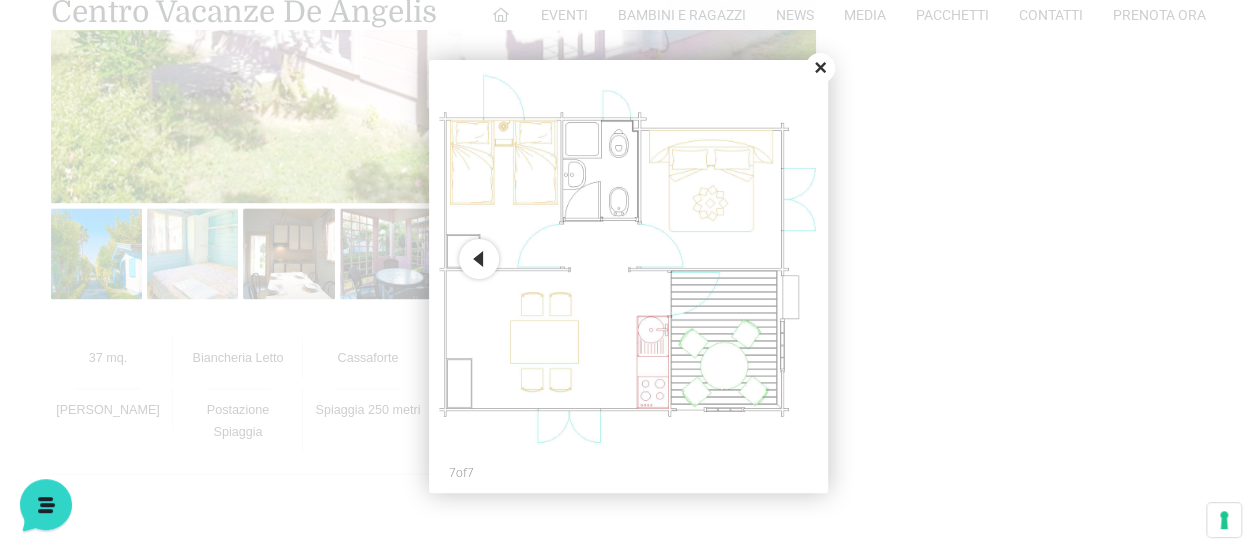 click on "Close" at bounding box center (820, 68) 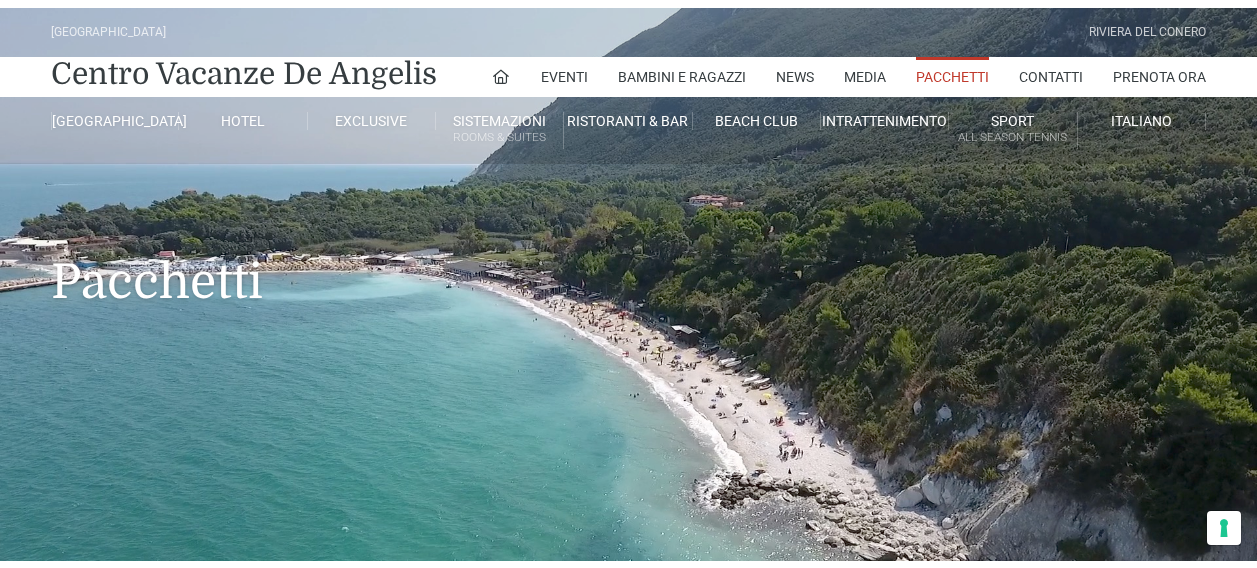 scroll, scrollTop: 0, scrollLeft: 0, axis: both 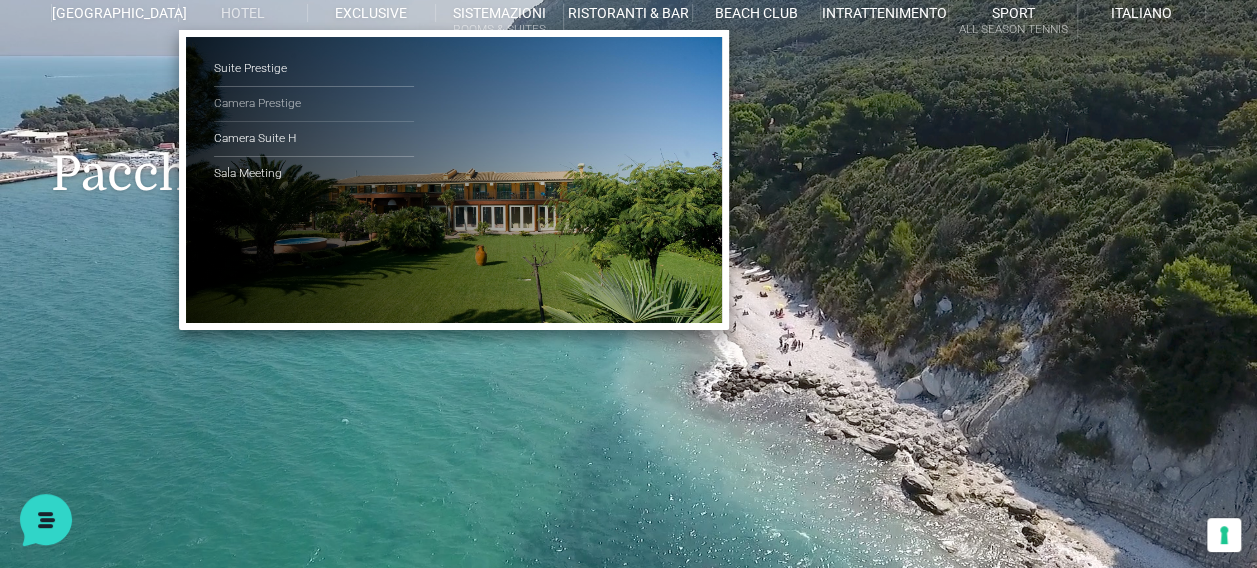 click on "Camera Prestige" at bounding box center (314, 104) 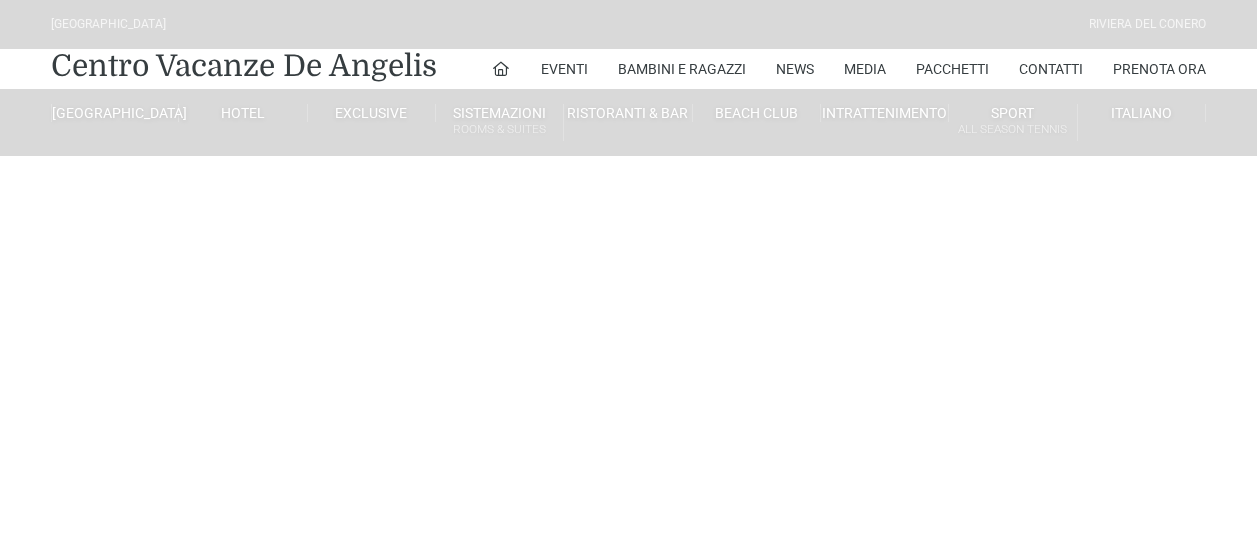 scroll, scrollTop: 0, scrollLeft: 0, axis: both 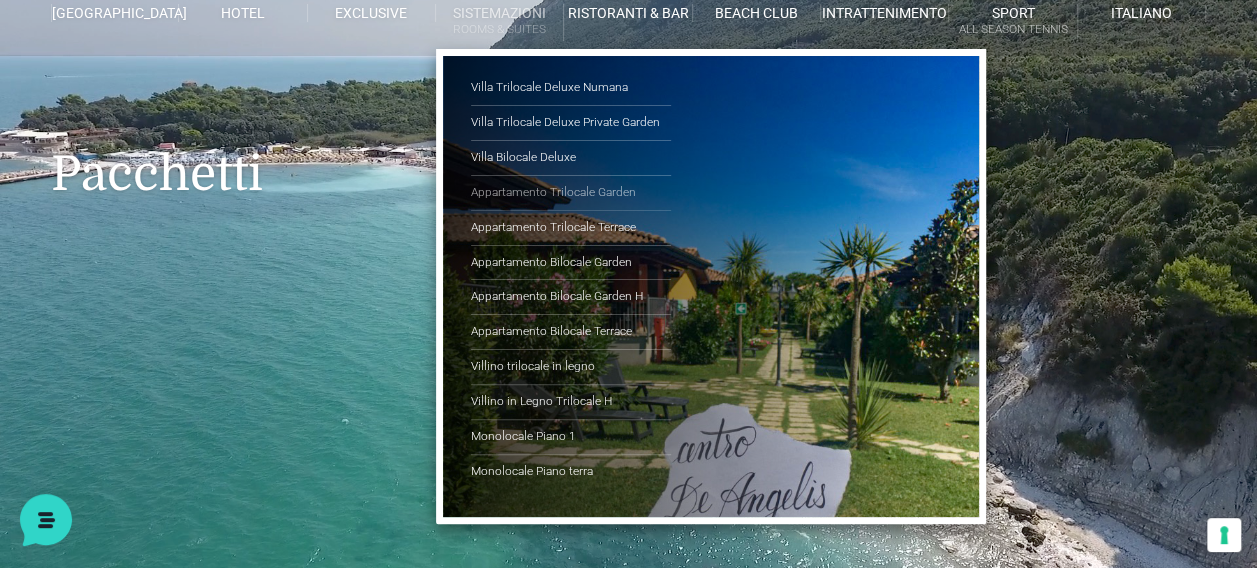 click on "Appartamento Trilocale Garden" at bounding box center (571, 193) 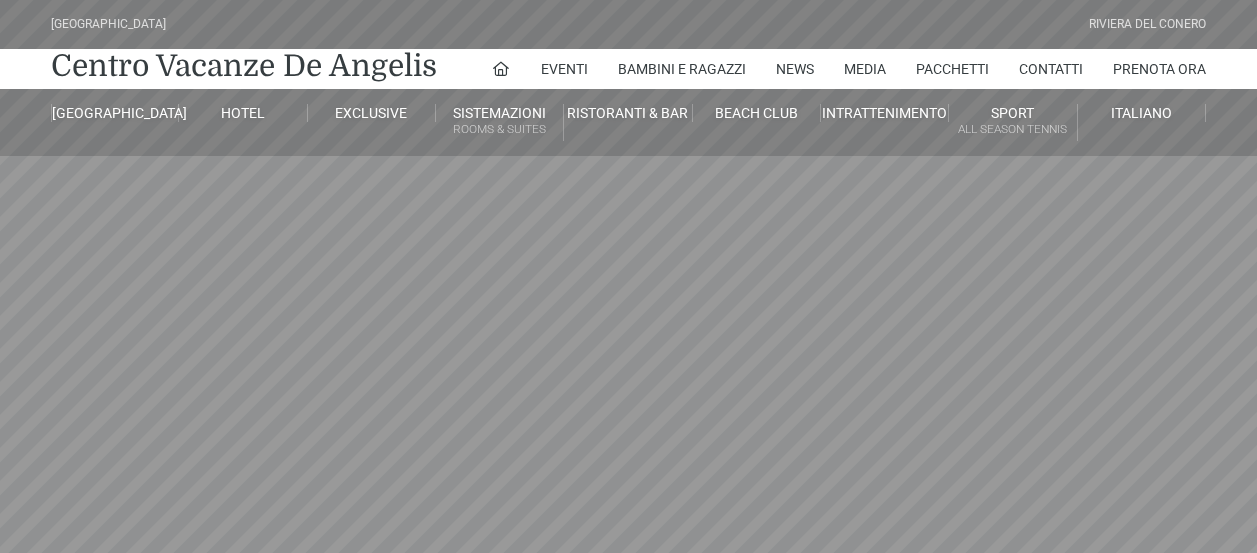 scroll, scrollTop: 0, scrollLeft: 0, axis: both 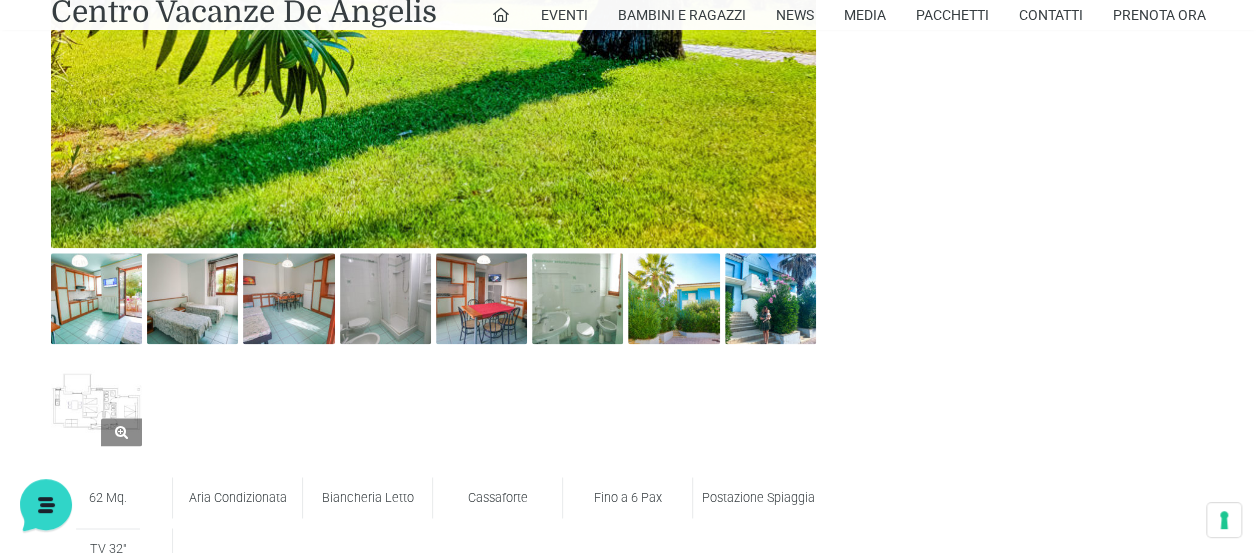 click at bounding box center [96, 400] 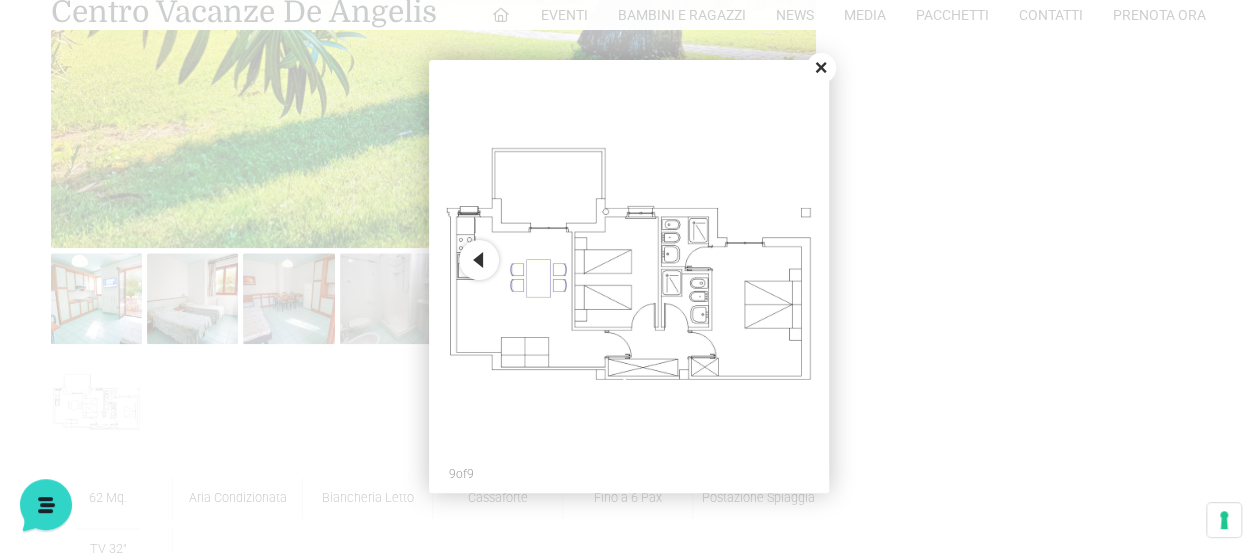 click on "Close" at bounding box center [821, 68] 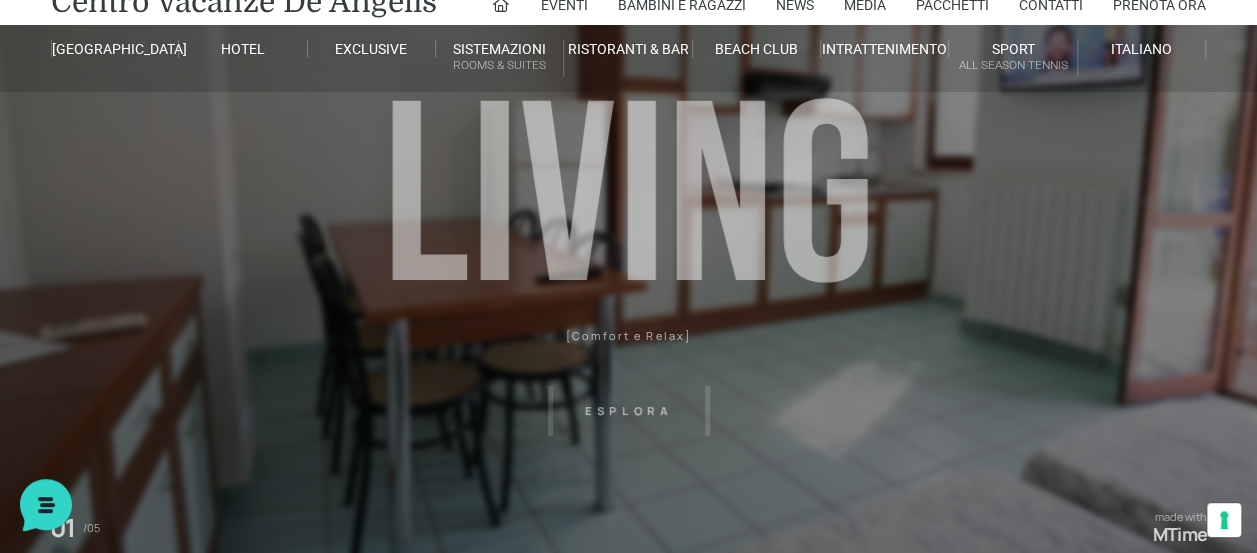 scroll, scrollTop: 0, scrollLeft: 0, axis: both 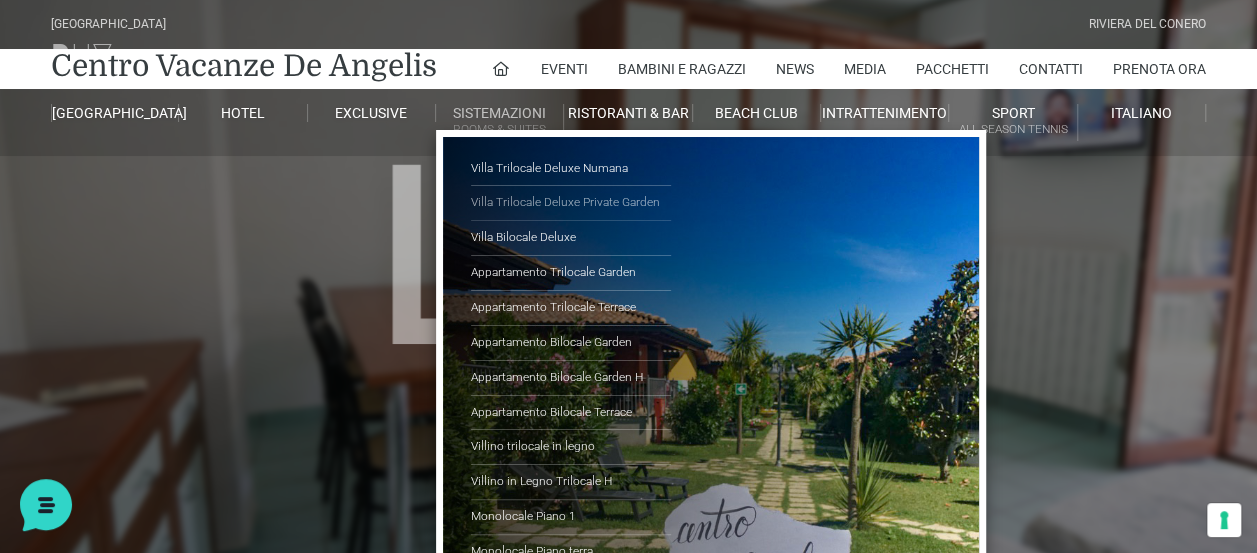 click on "Villa Trilocale Deluxe Private Garden" at bounding box center (571, 203) 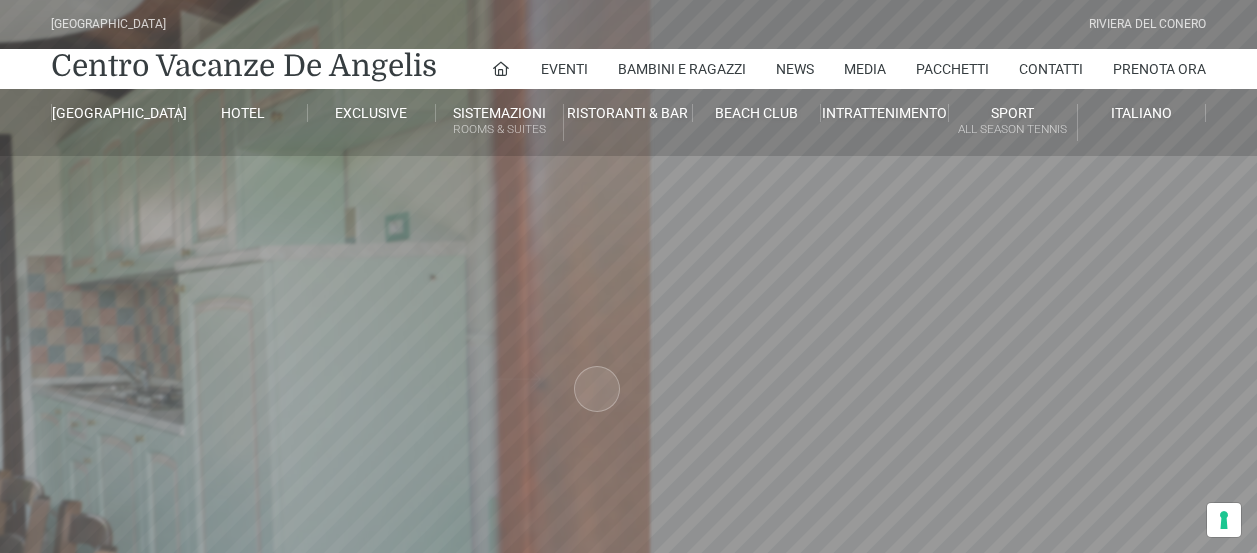 scroll, scrollTop: 0, scrollLeft: 0, axis: both 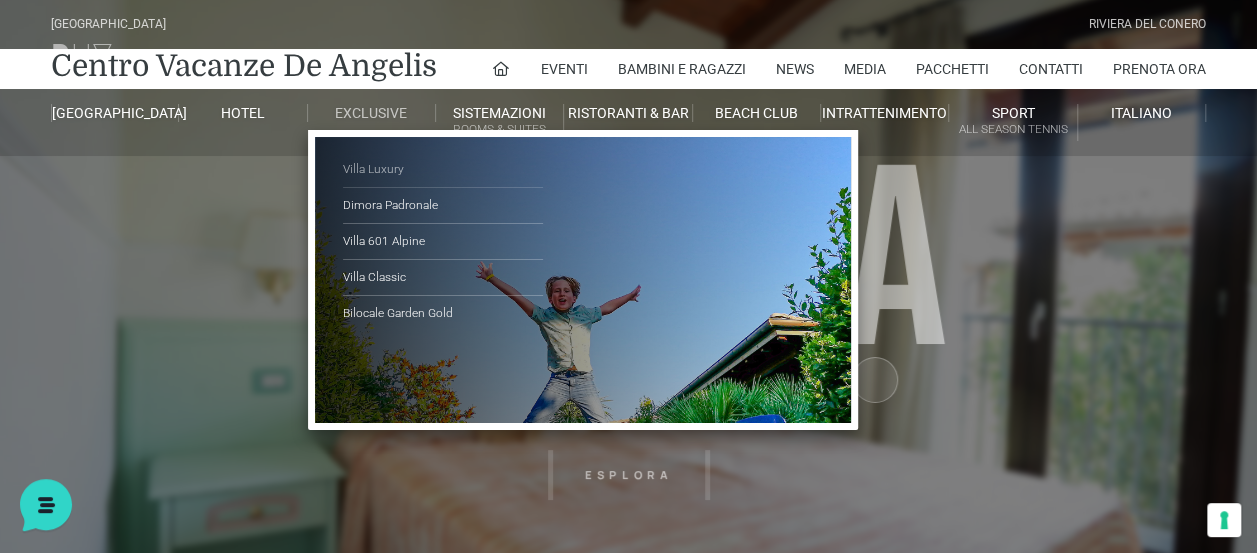 click on "Villa Luxury" at bounding box center [443, 170] 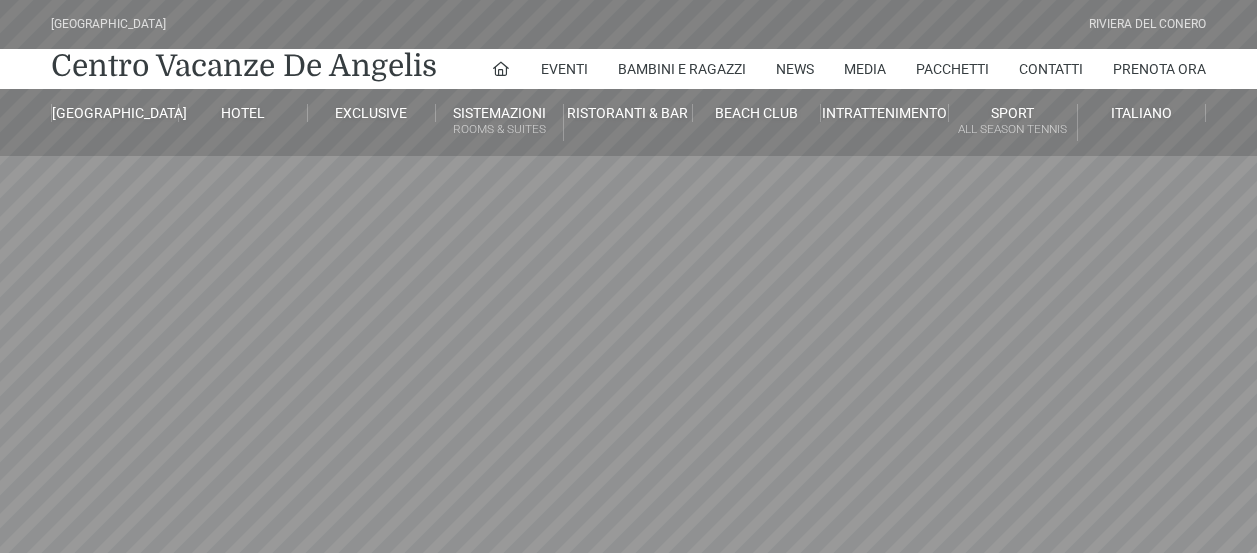 scroll, scrollTop: 0, scrollLeft: 0, axis: both 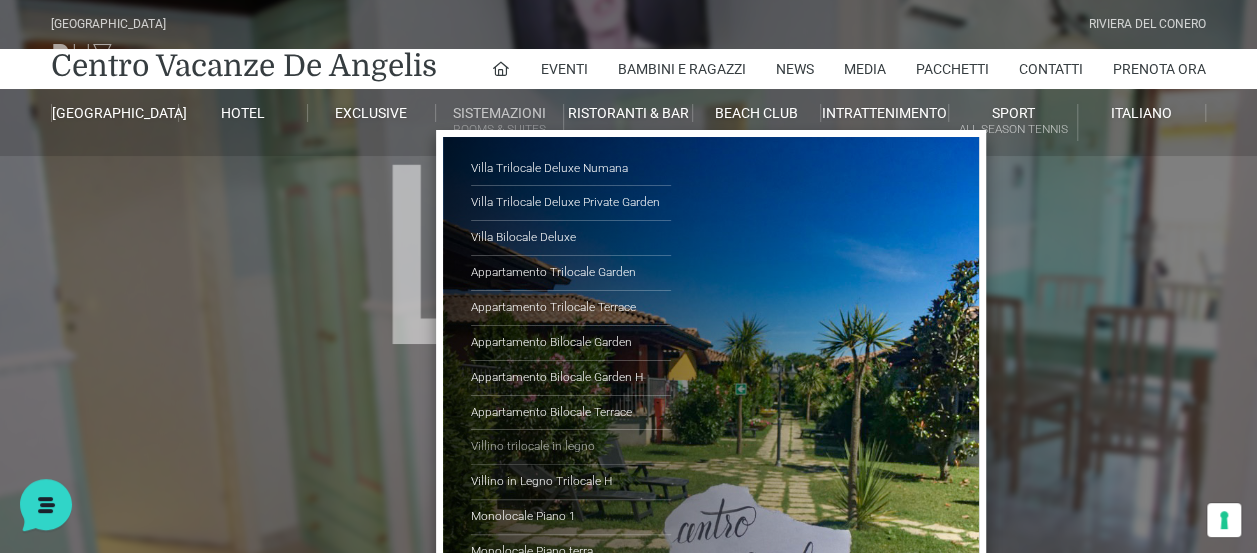click on "Villino trilocale in legno" at bounding box center [571, 447] 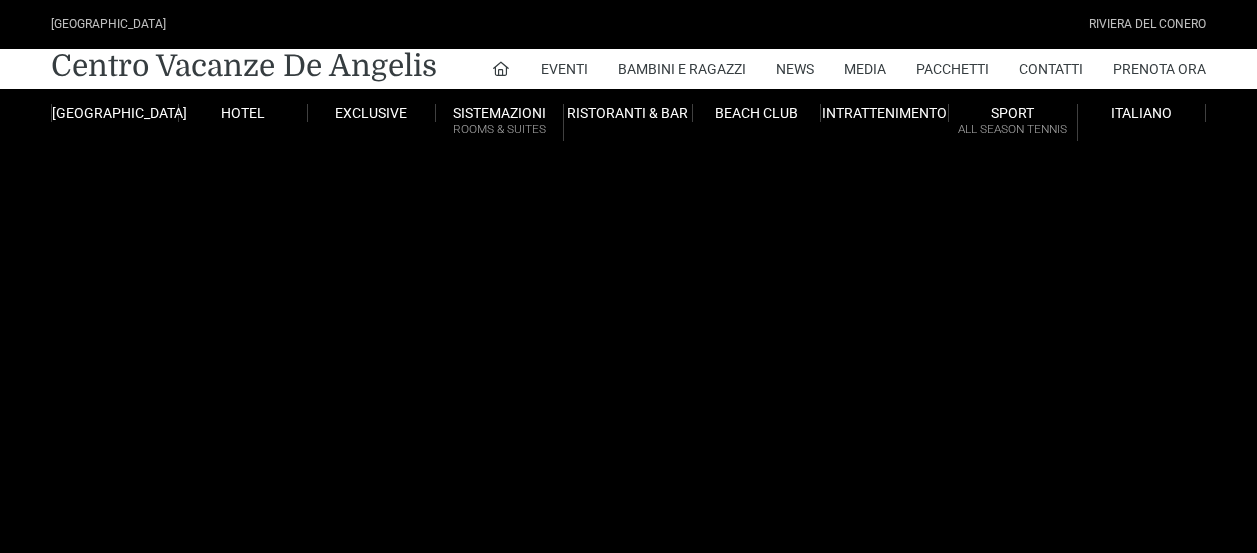 scroll, scrollTop: 0, scrollLeft: 0, axis: both 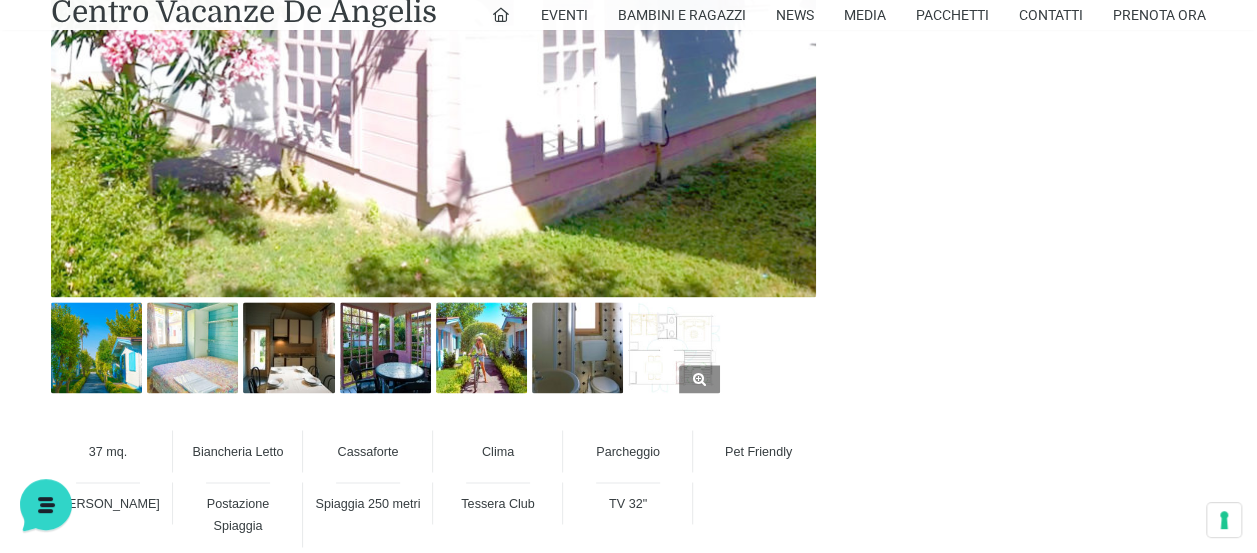 click at bounding box center [673, 347] 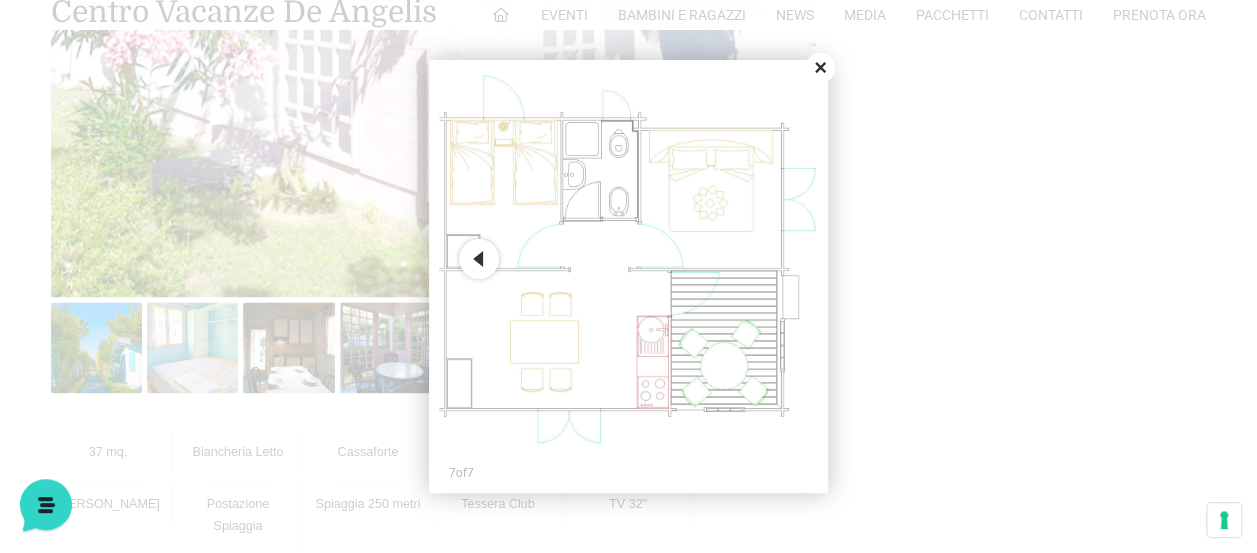 click on "Close" at bounding box center [820, 68] 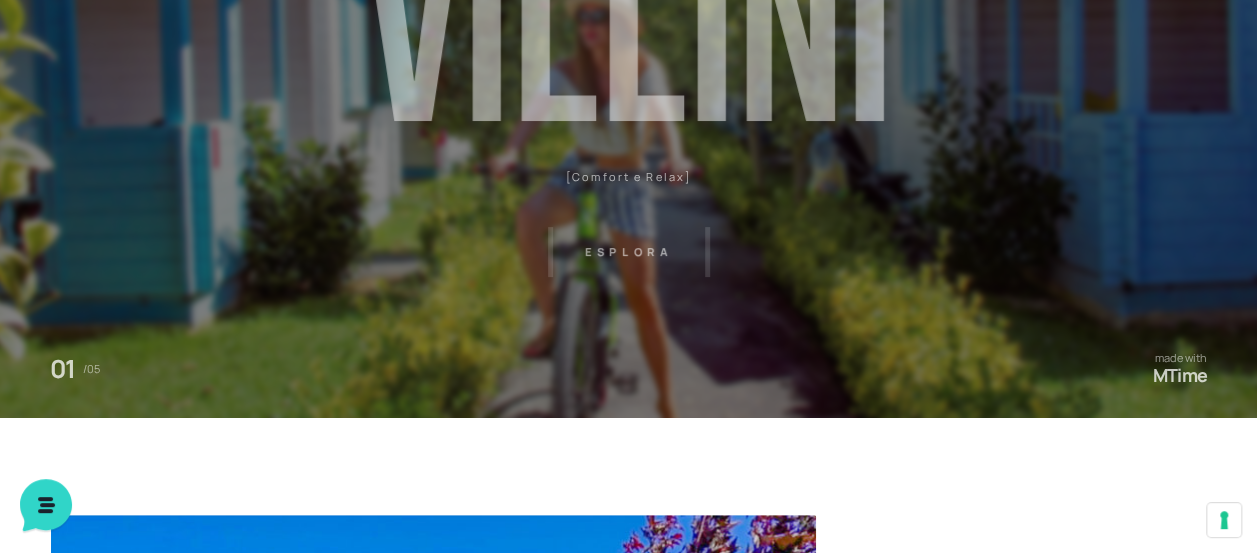 scroll, scrollTop: 0, scrollLeft: 0, axis: both 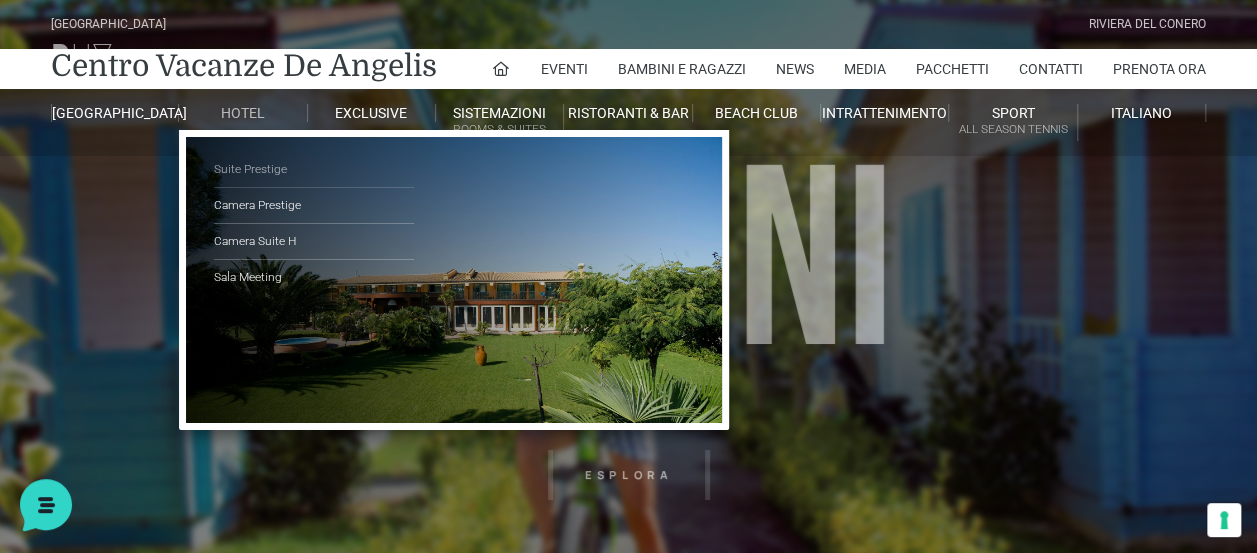 click on "Suite Prestige" at bounding box center (314, 170) 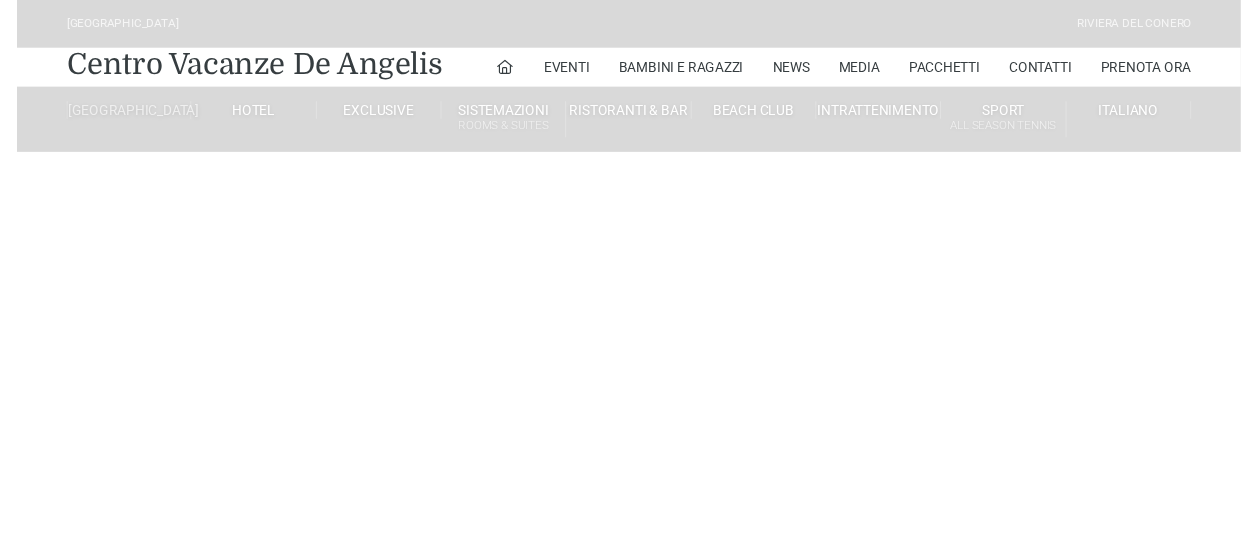 scroll, scrollTop: 0, scrollLeft: 0, axis: both 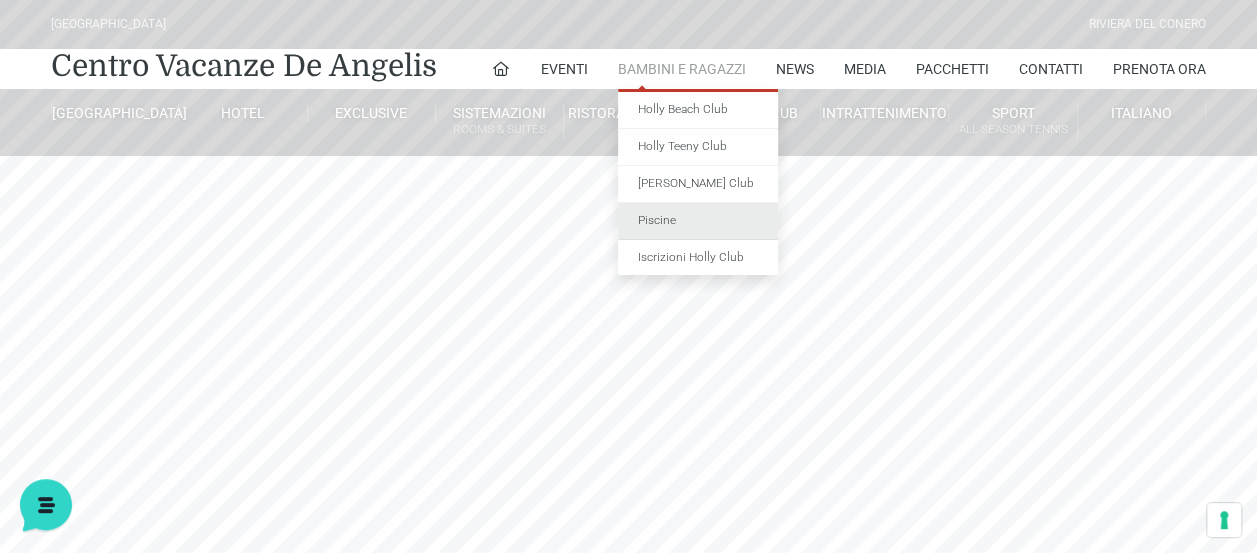 click on "Piscine" at bounding box center [698, 221] 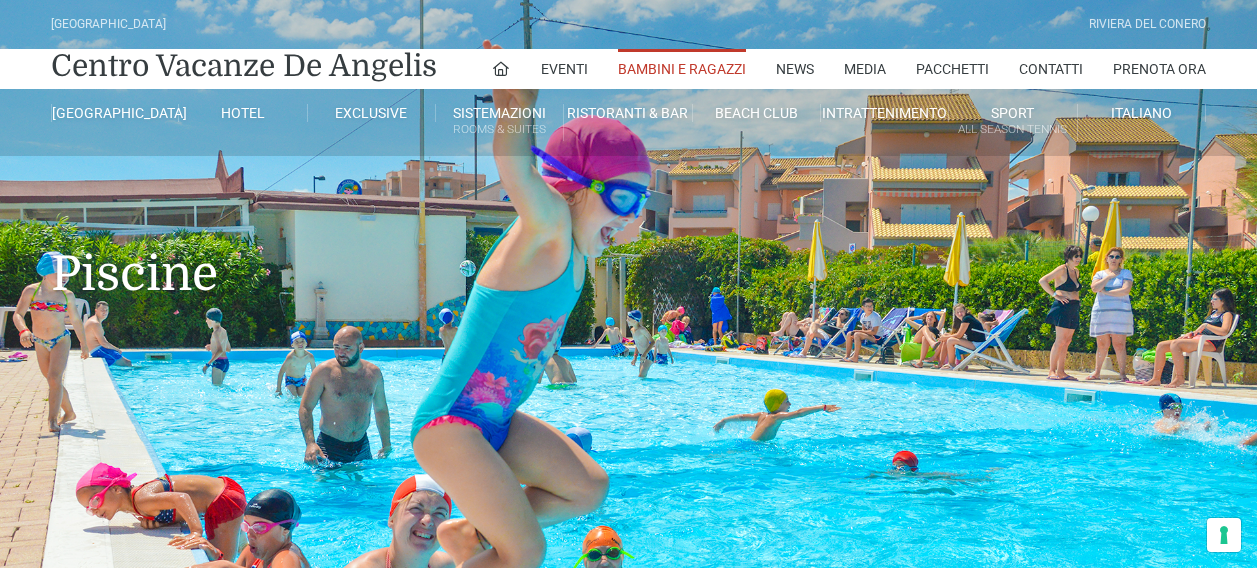 scroll, scrollTop: 0, scrollLeft: 0, axis: both 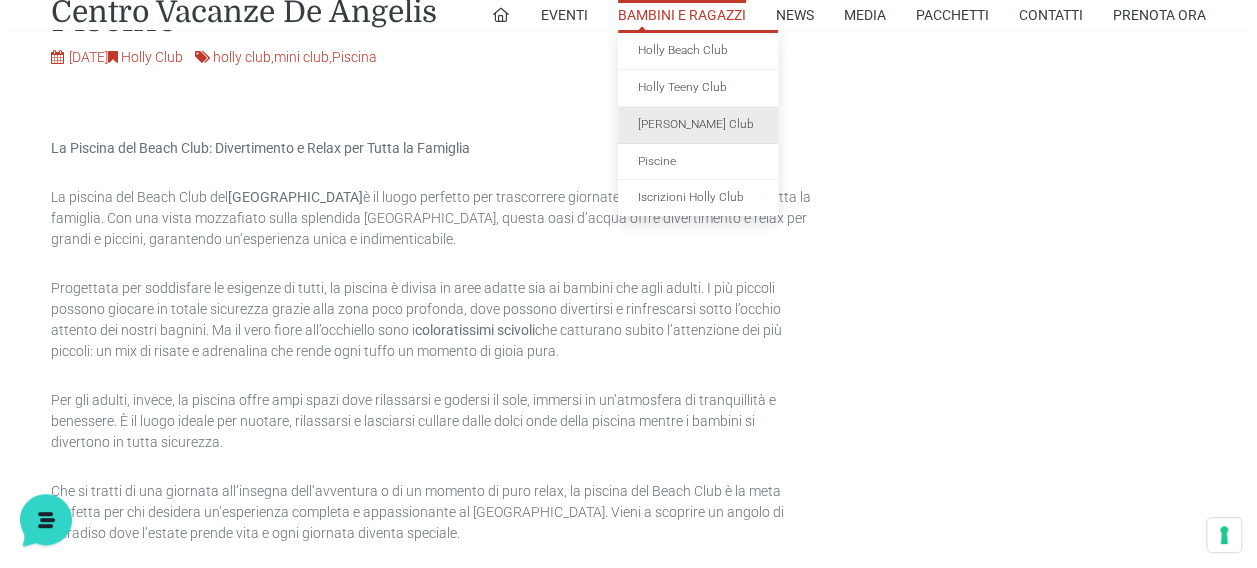 click on "[PERSON_NAME] Club" at bounding box center [698, 125] 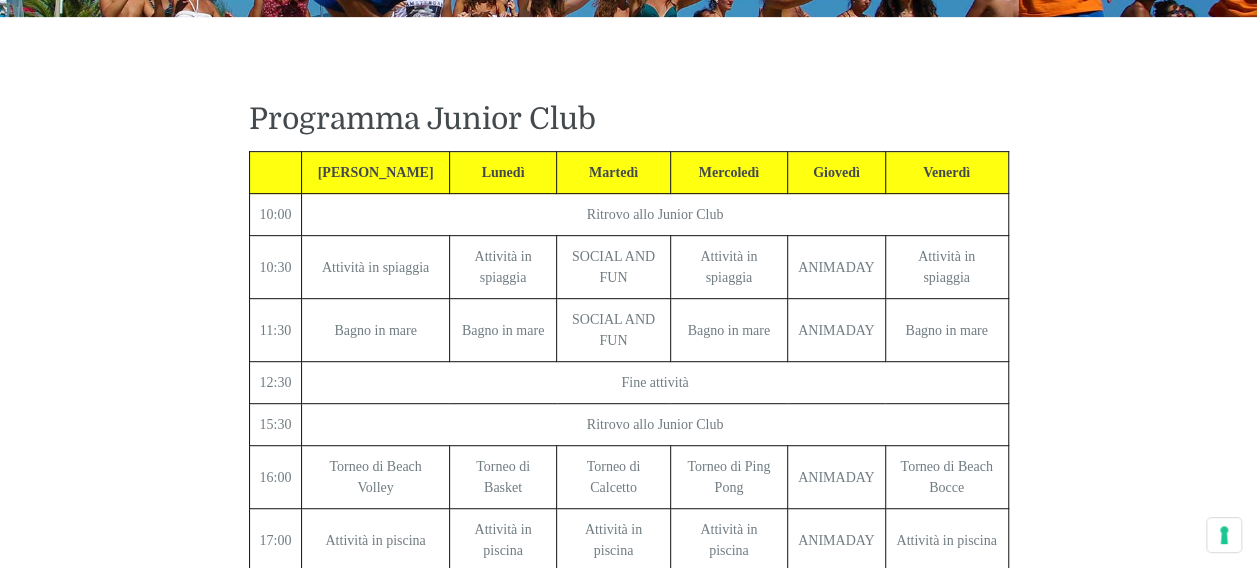 scroll, scrollTop: 0, scrollLeft: 0, axis: both 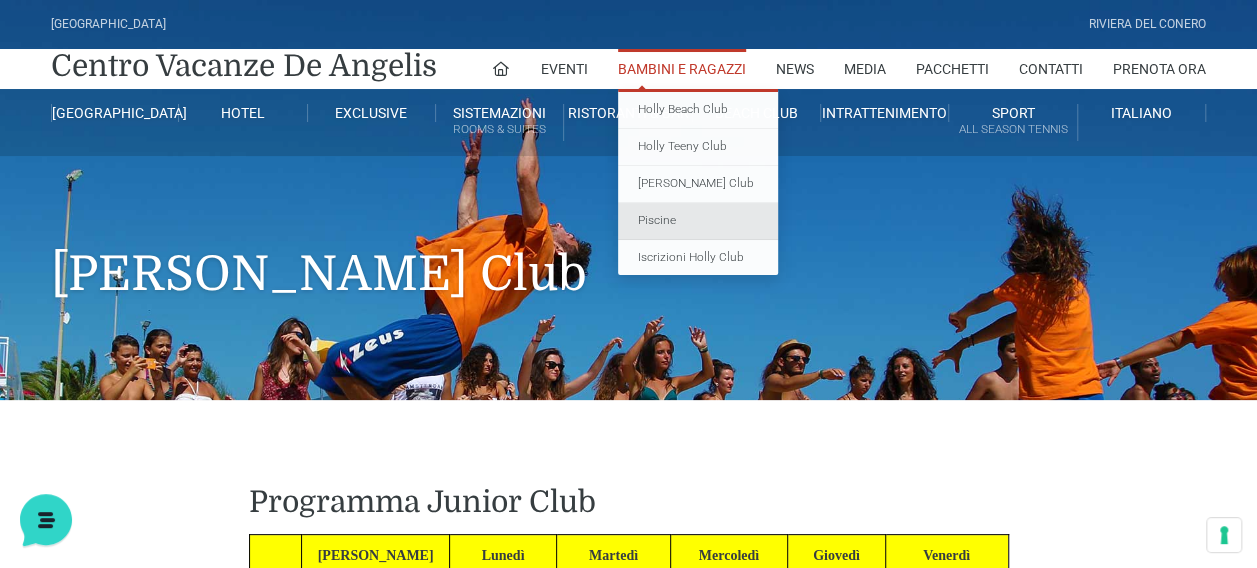 click on "Piscine" at bounding box center (698, 221) 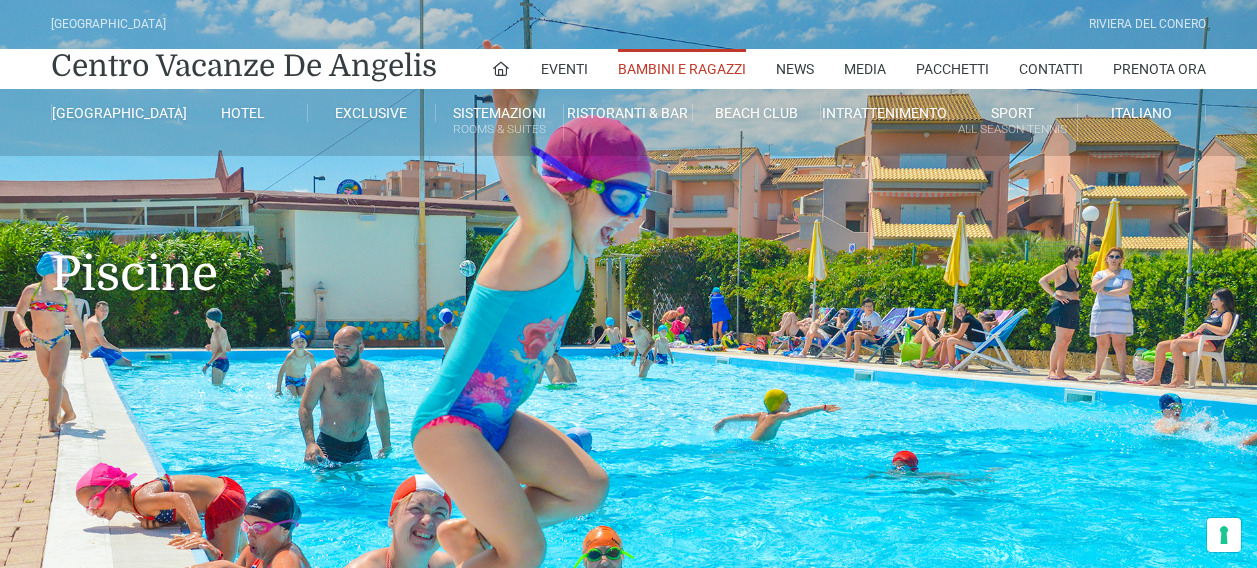 scroll, scrollTop: 0, scrollLeft: 0, axis: both 